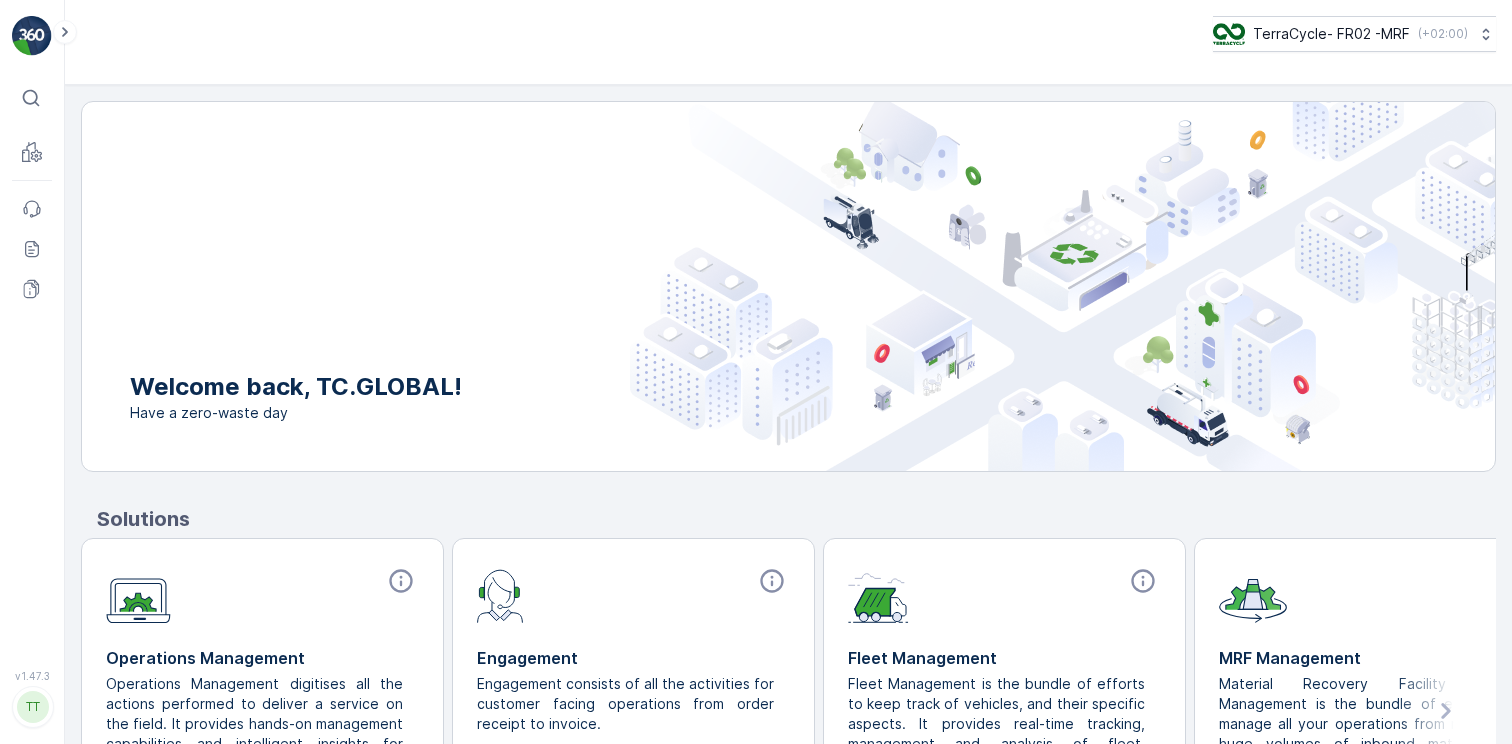 scroll, scrollTop: 0, scrollLeft: 0, axis: both 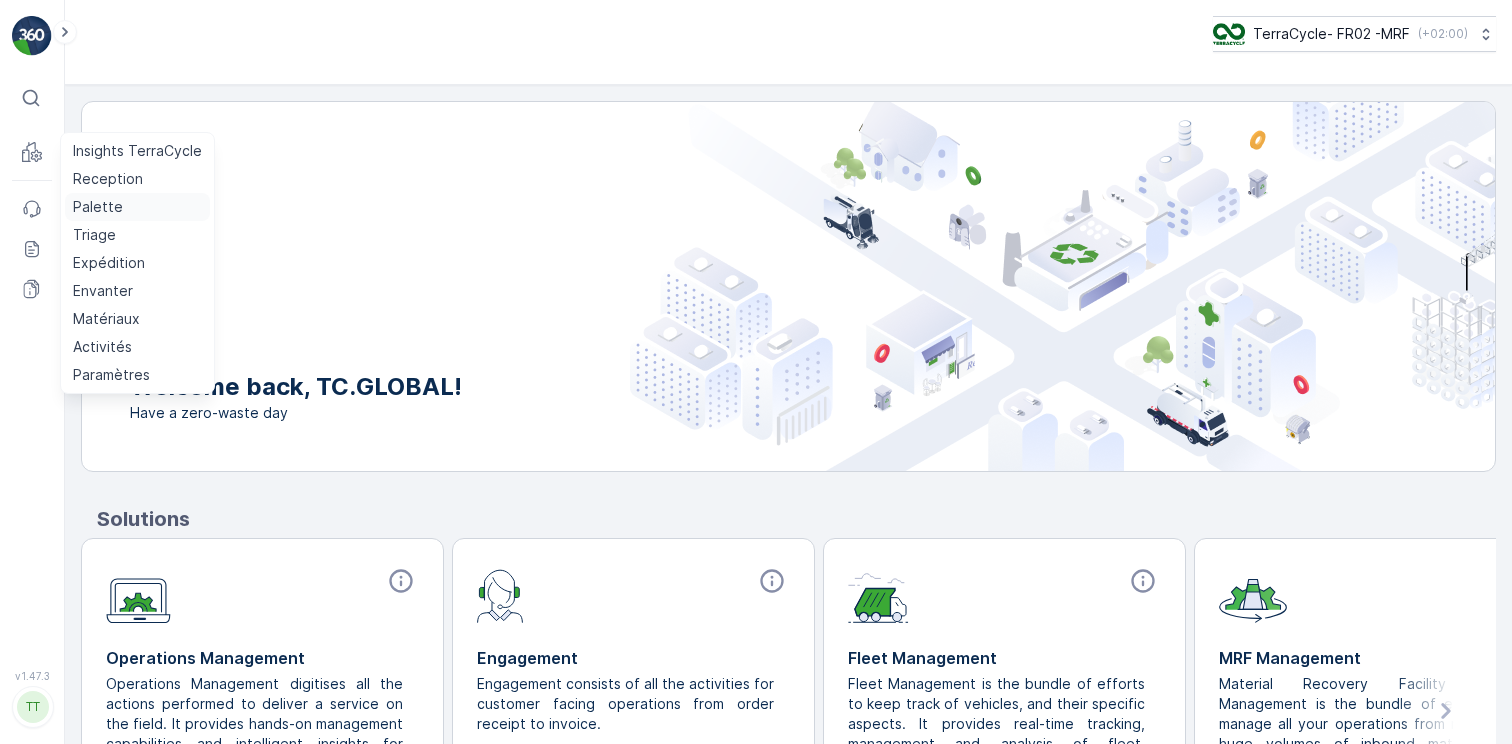 click on "Palette" at bounding box center (98, 207) 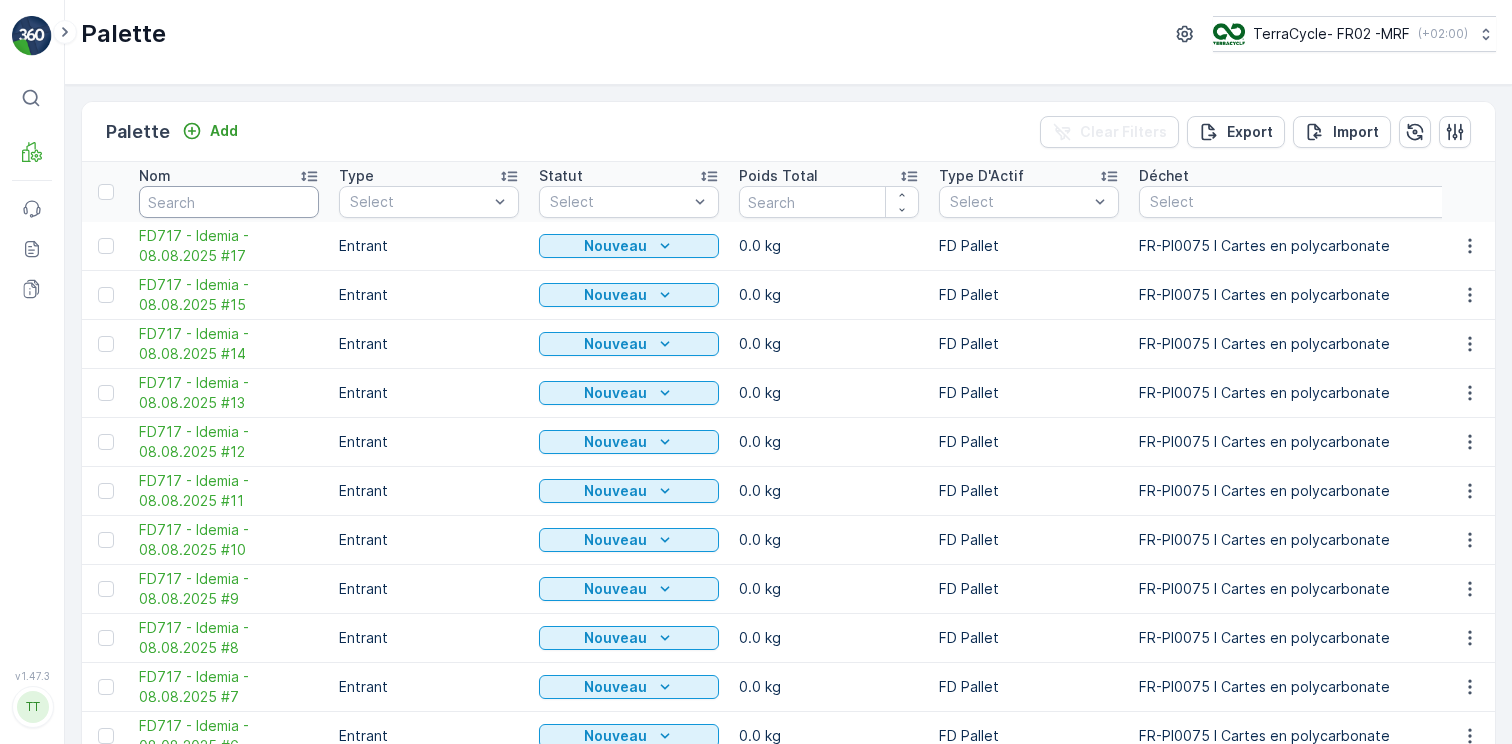 click at bounding box center (229, 202) 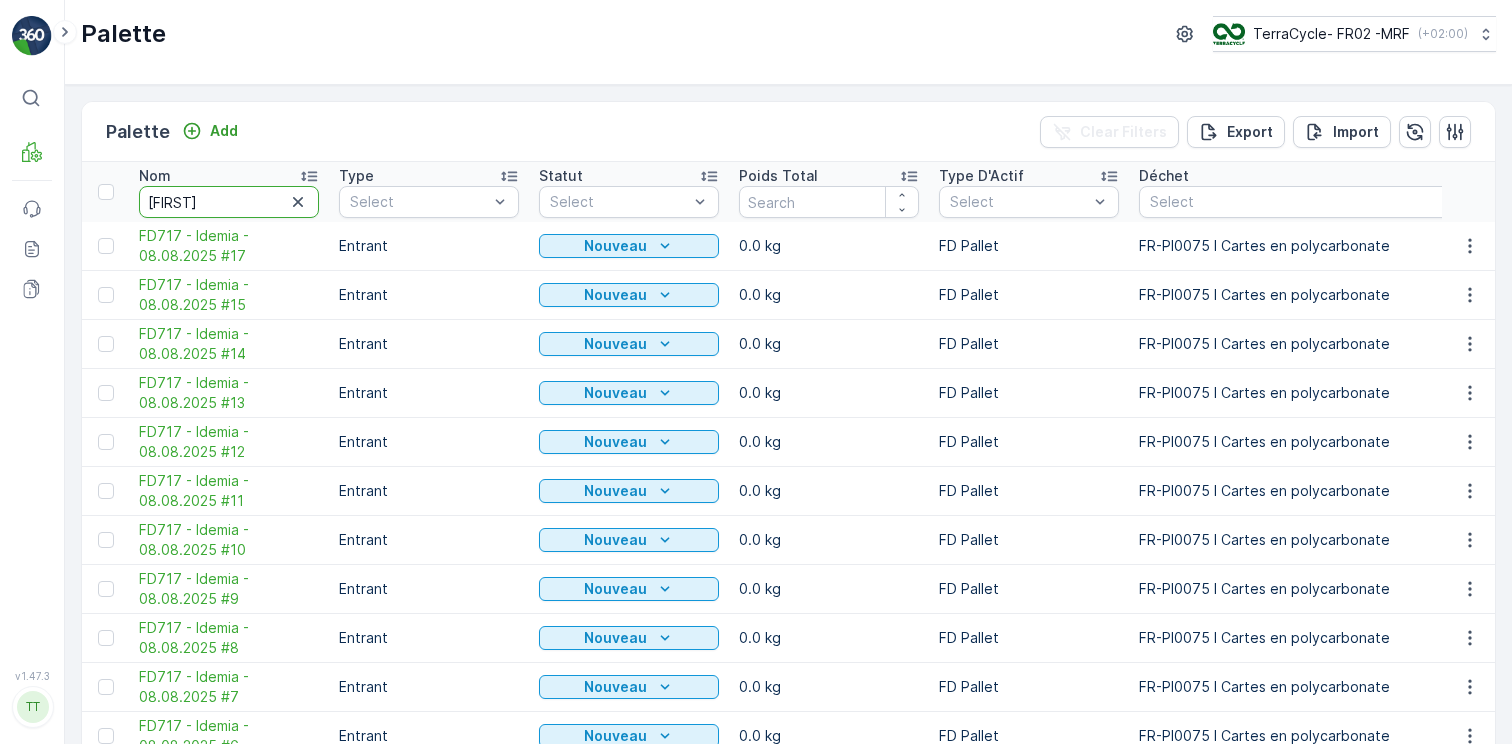 type on "[BRAND]" 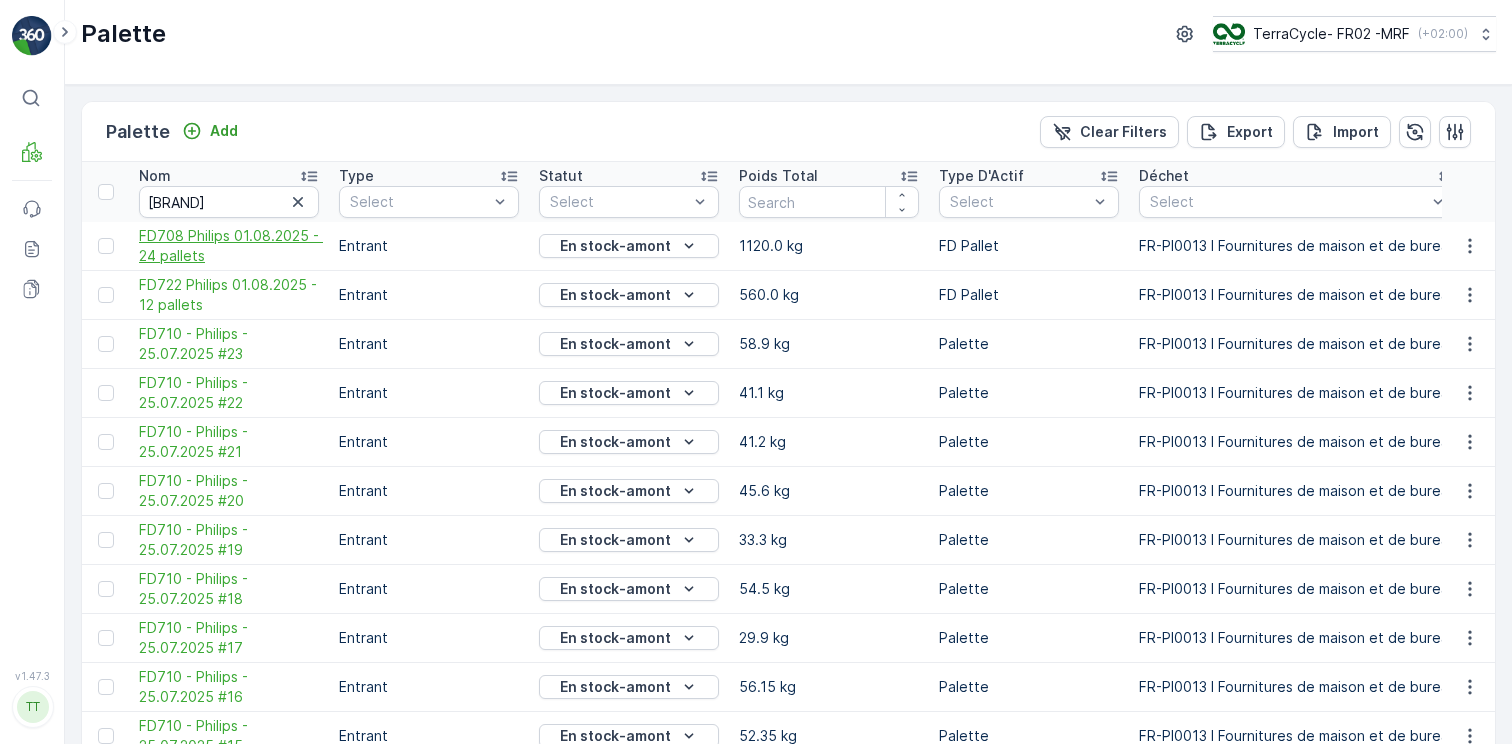 click on "FD708 Philips 01.08.2025 - 24 pallets" at bounding box center (229, 246) 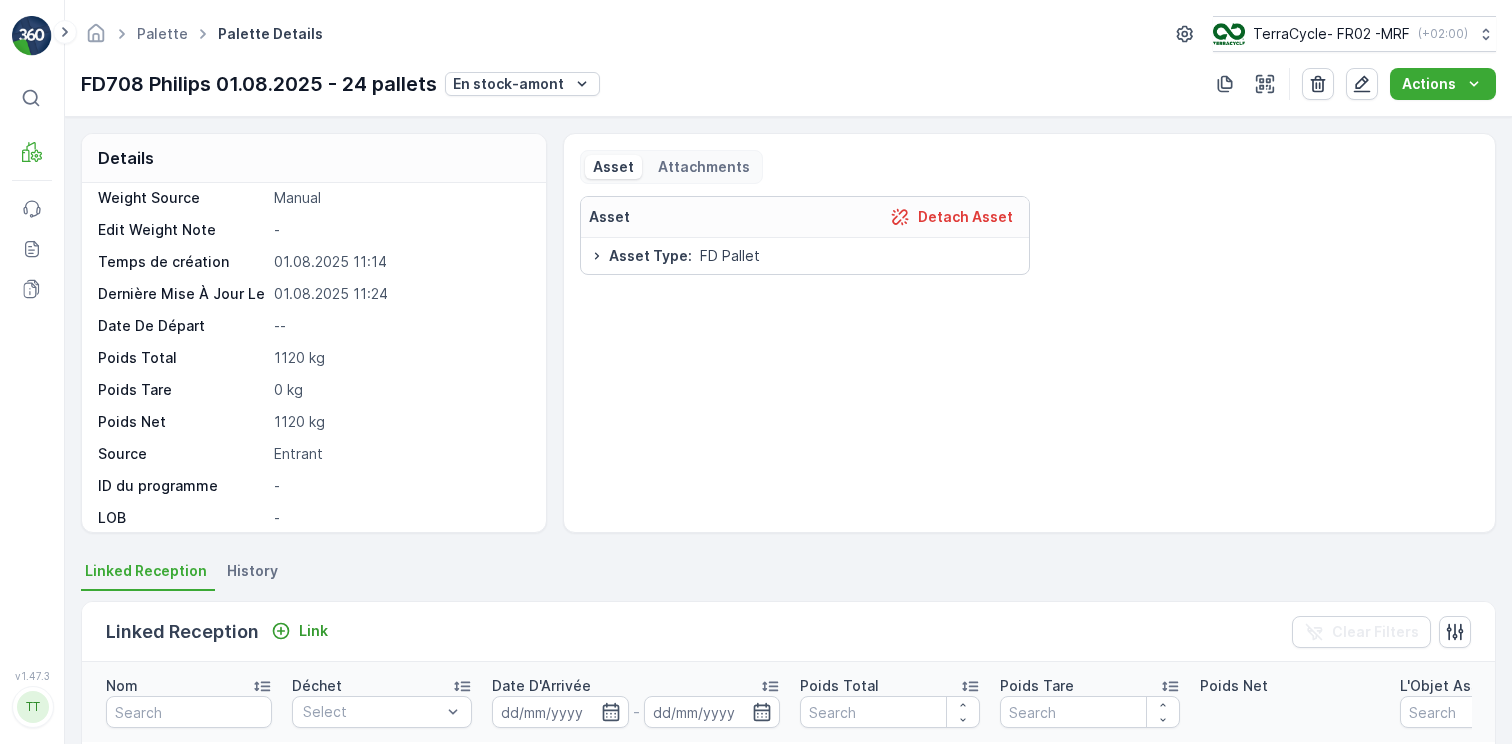 scroll, scrollTop: 151, scrollLeft: 0, axis: vertical 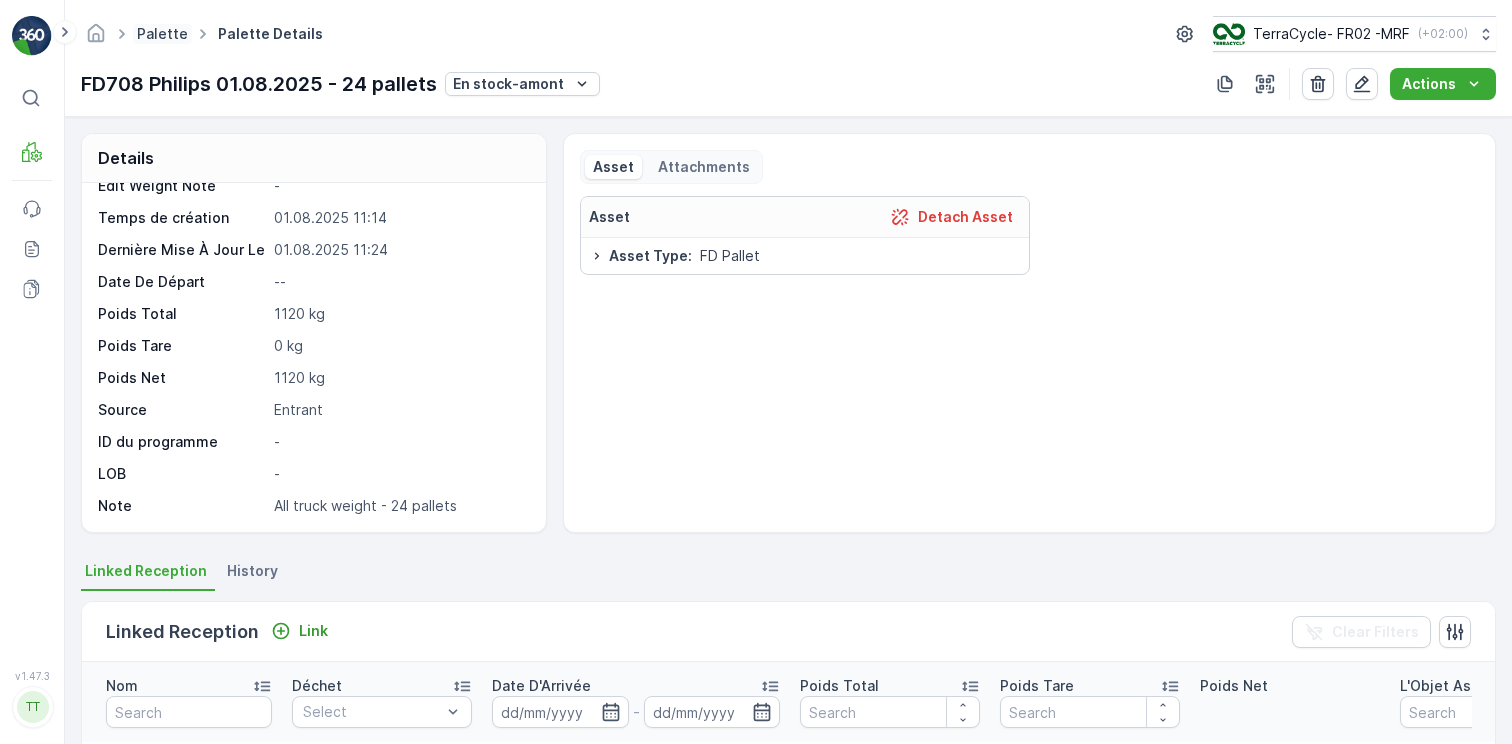 click on "Palette" at bounding box center (162, 33) 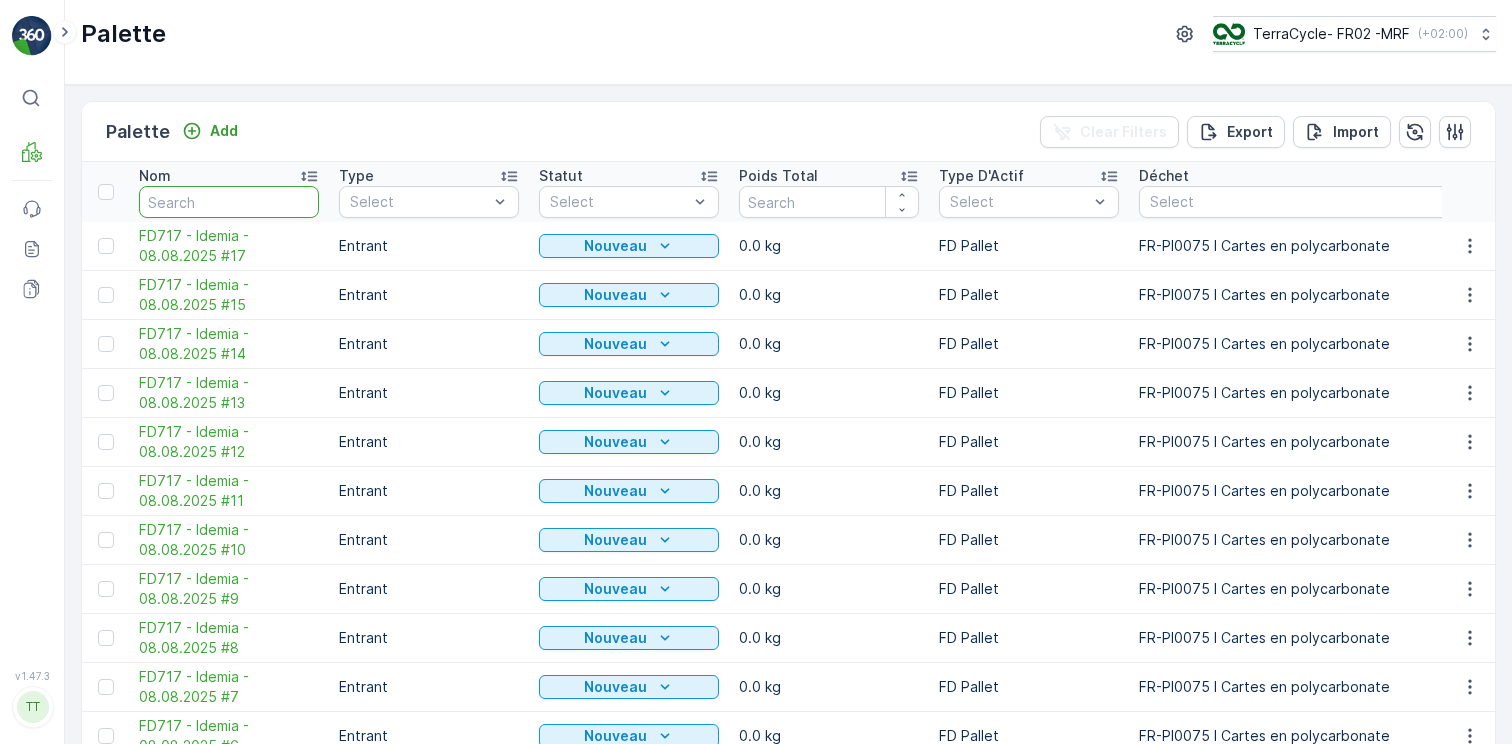click at bounding box center [229, 202] 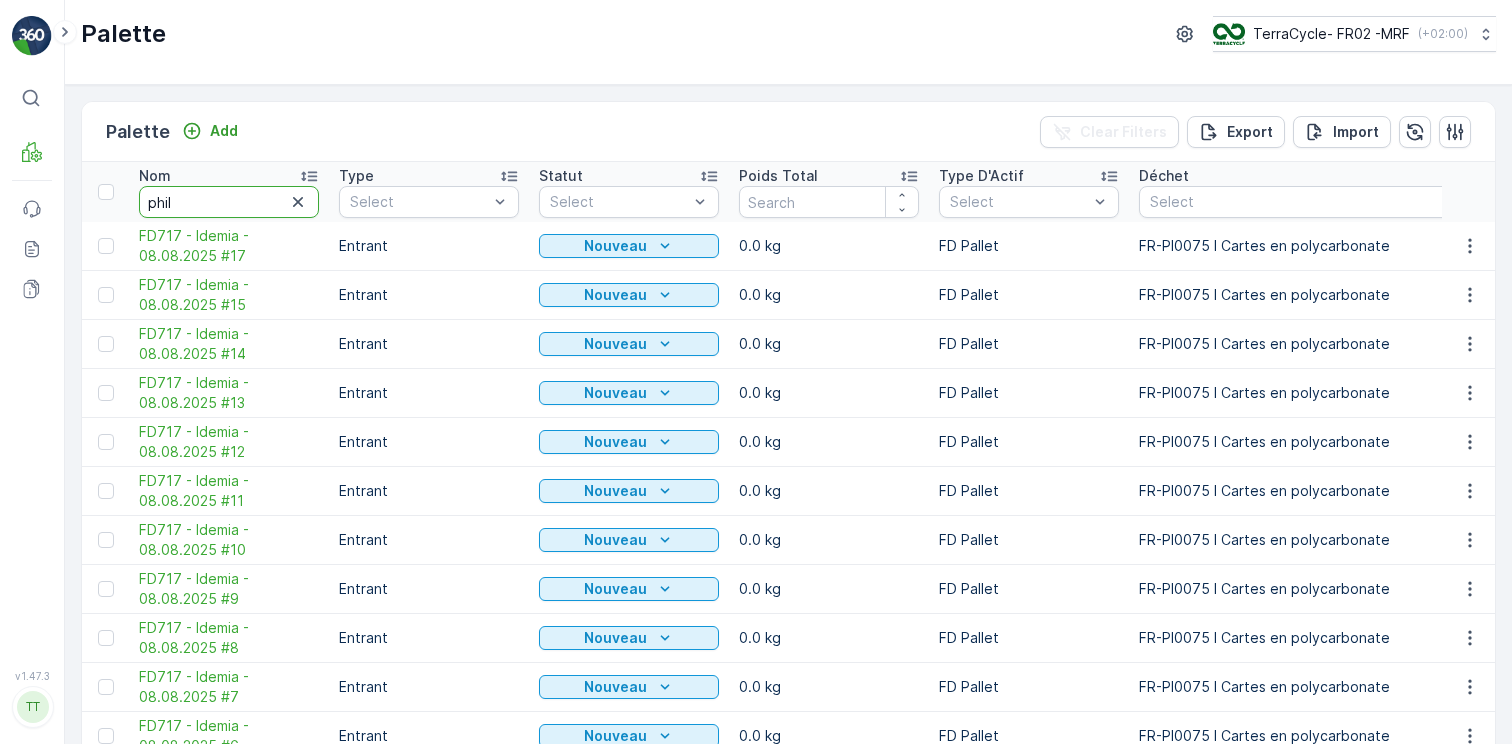 type on "phili" 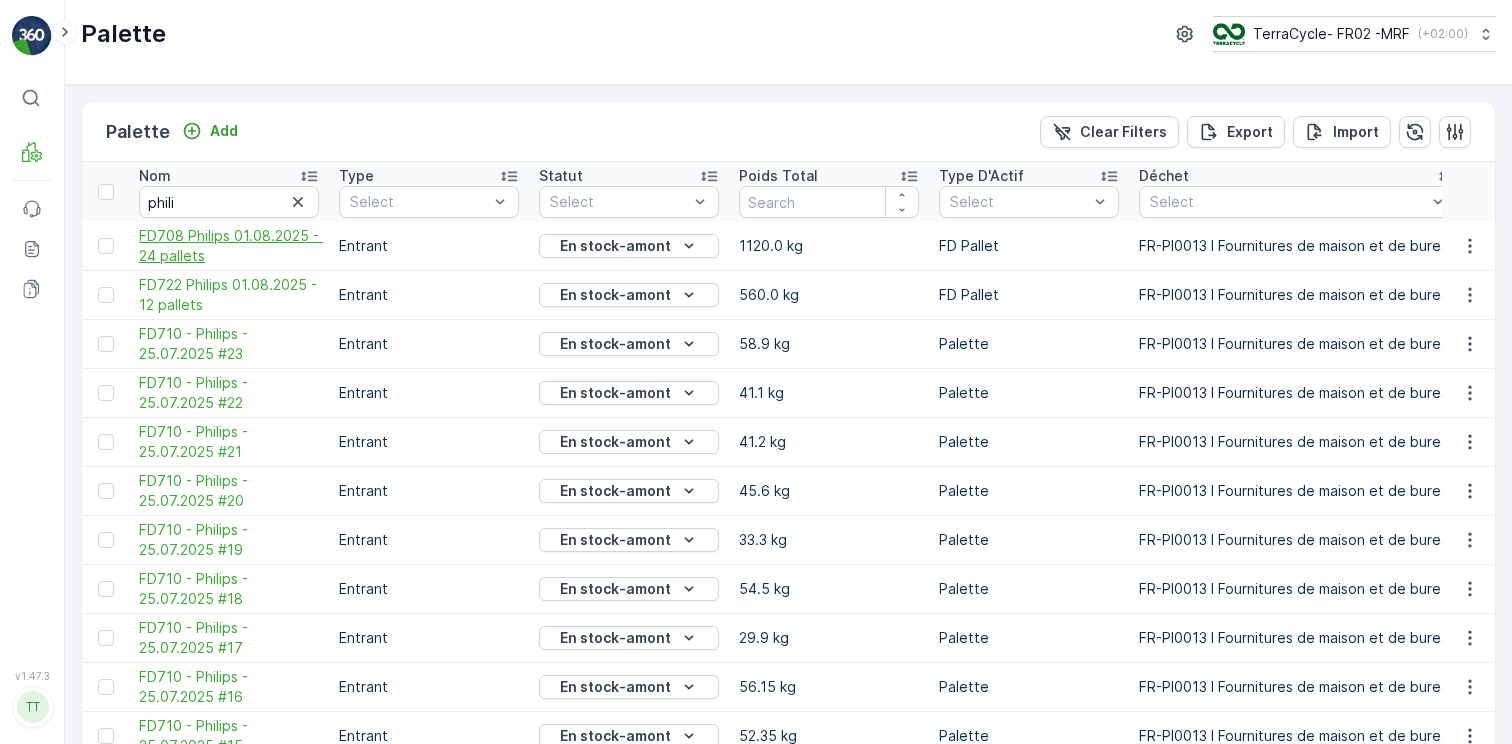 click on "FD708 Philips 01.08.2025 - 24 pallets" at bounding box center (229, 246) 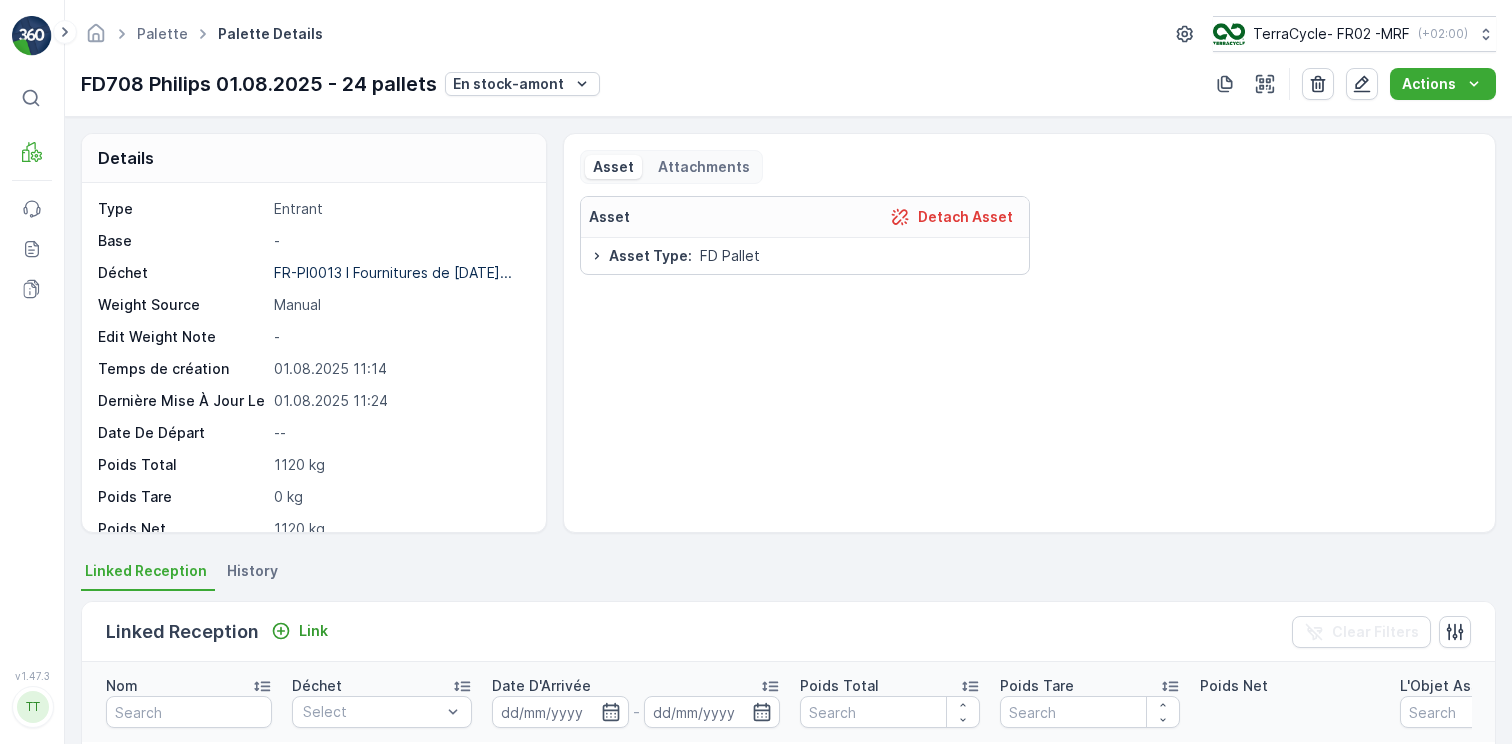 click on "FD708 Philips 01.08.2025 - 24 pallets" at bounding box center (259, 84) 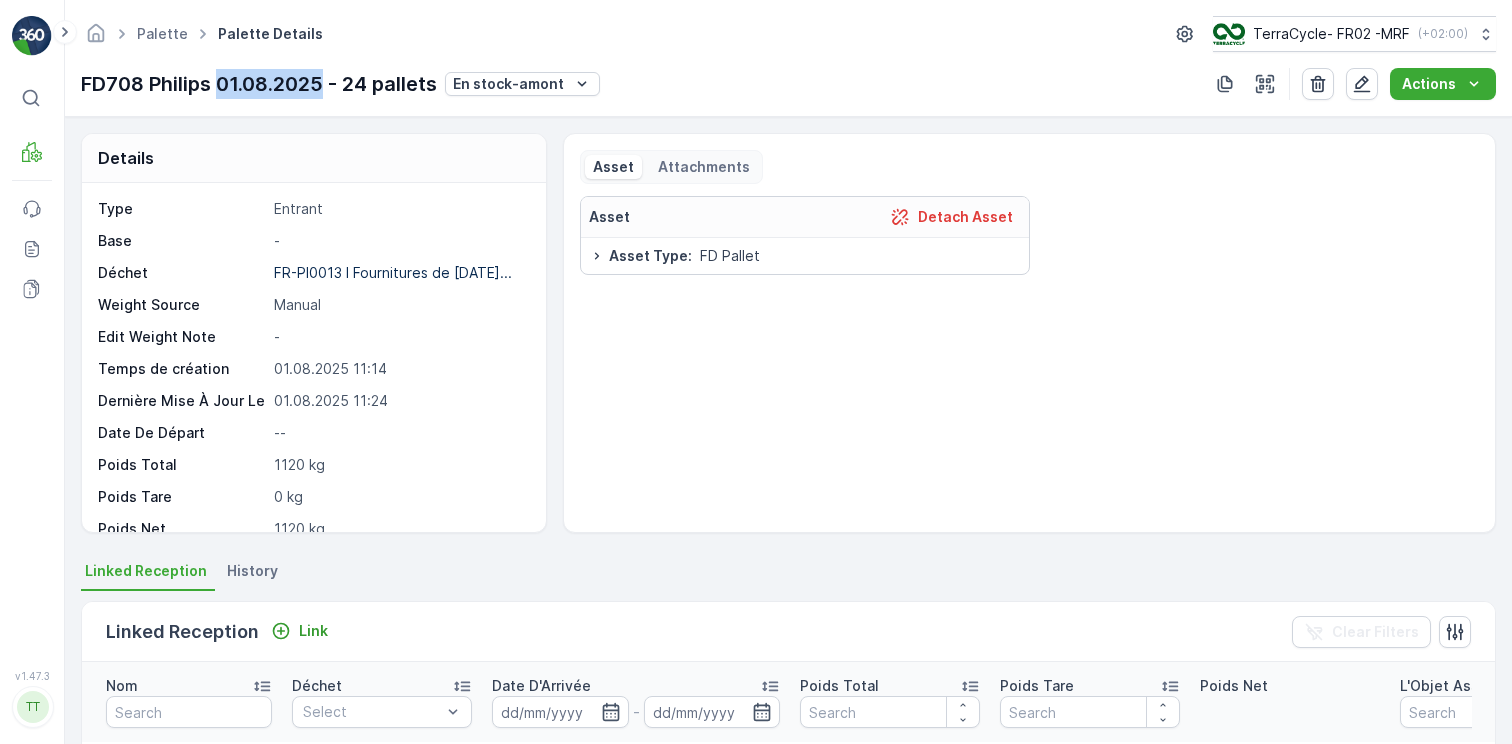 click on "FD708 Philips 01.08.2025 - 24 pallets" at bounding box center [259, 84] 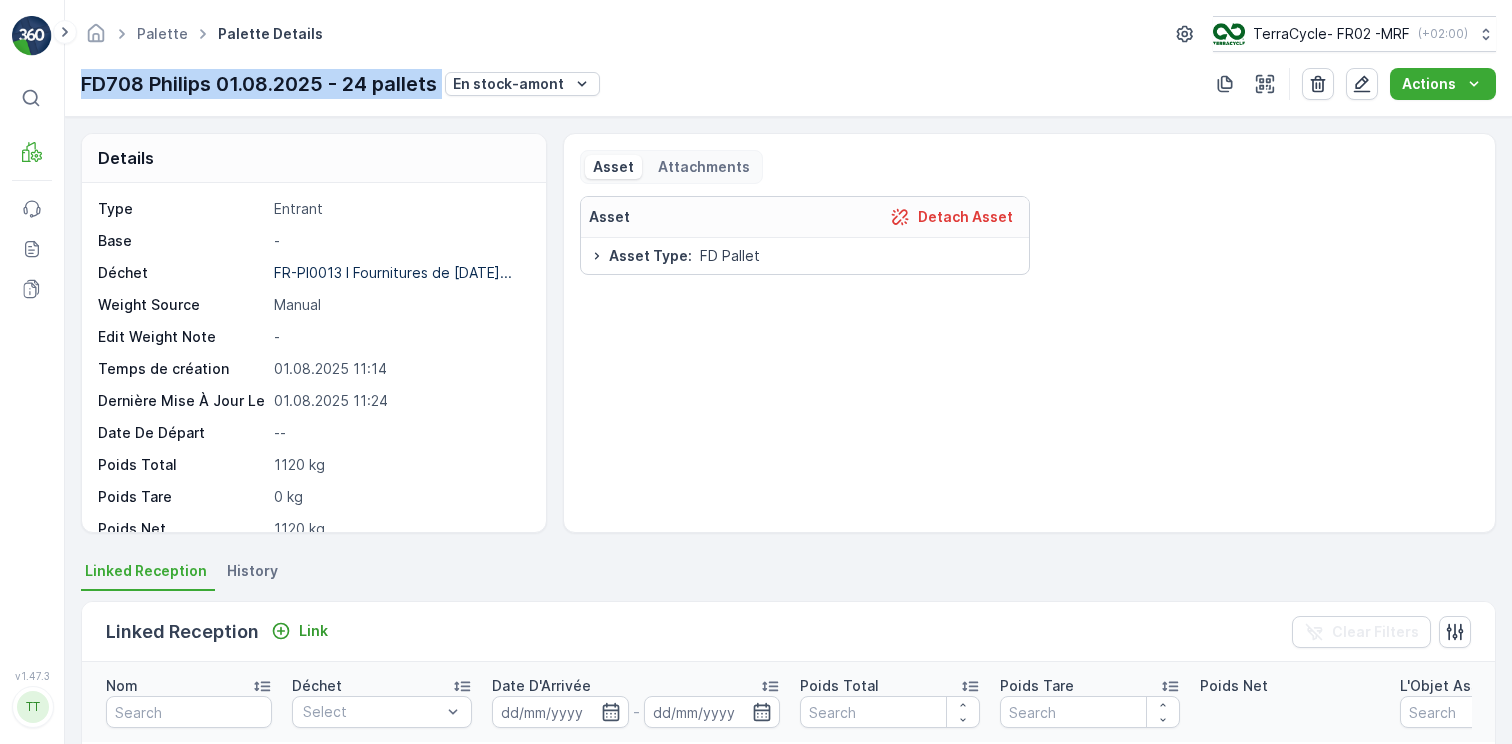 click on "FD708 Philips 01.08.2025 - 24 pallets" at bounding box center [259, 84] 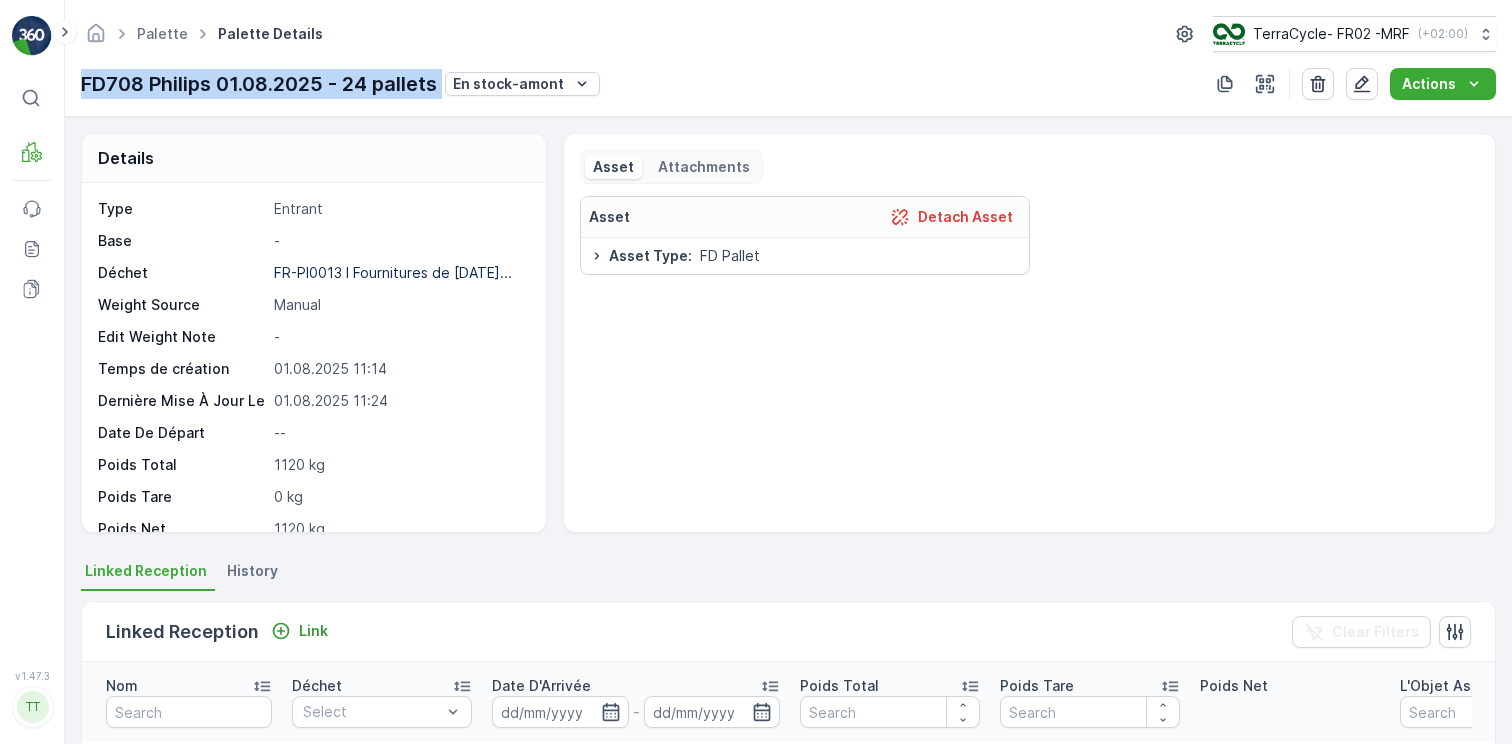 copy on "FD708 Philips 01.08.2025 - 24 pallets" 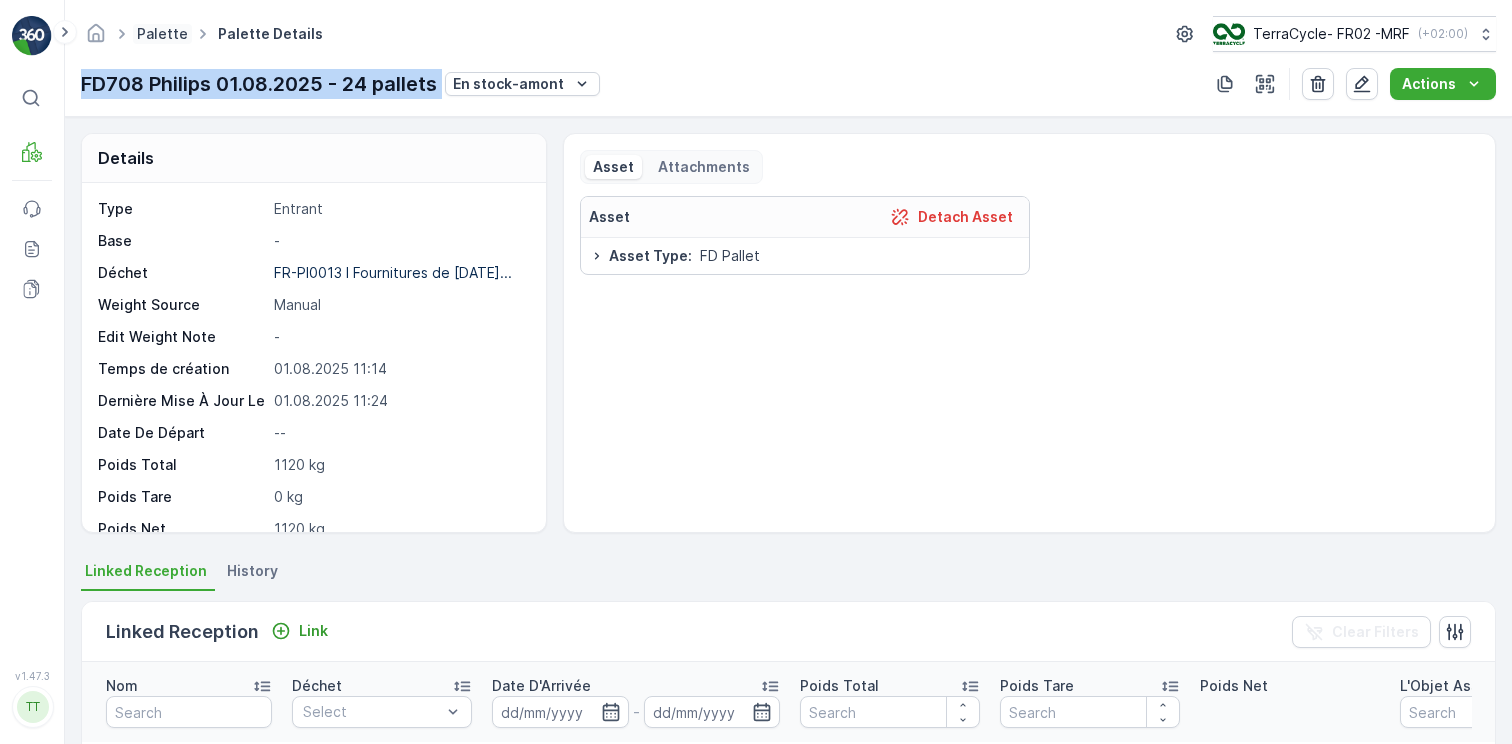 click on "Palette" at bounding box center (162, 33) 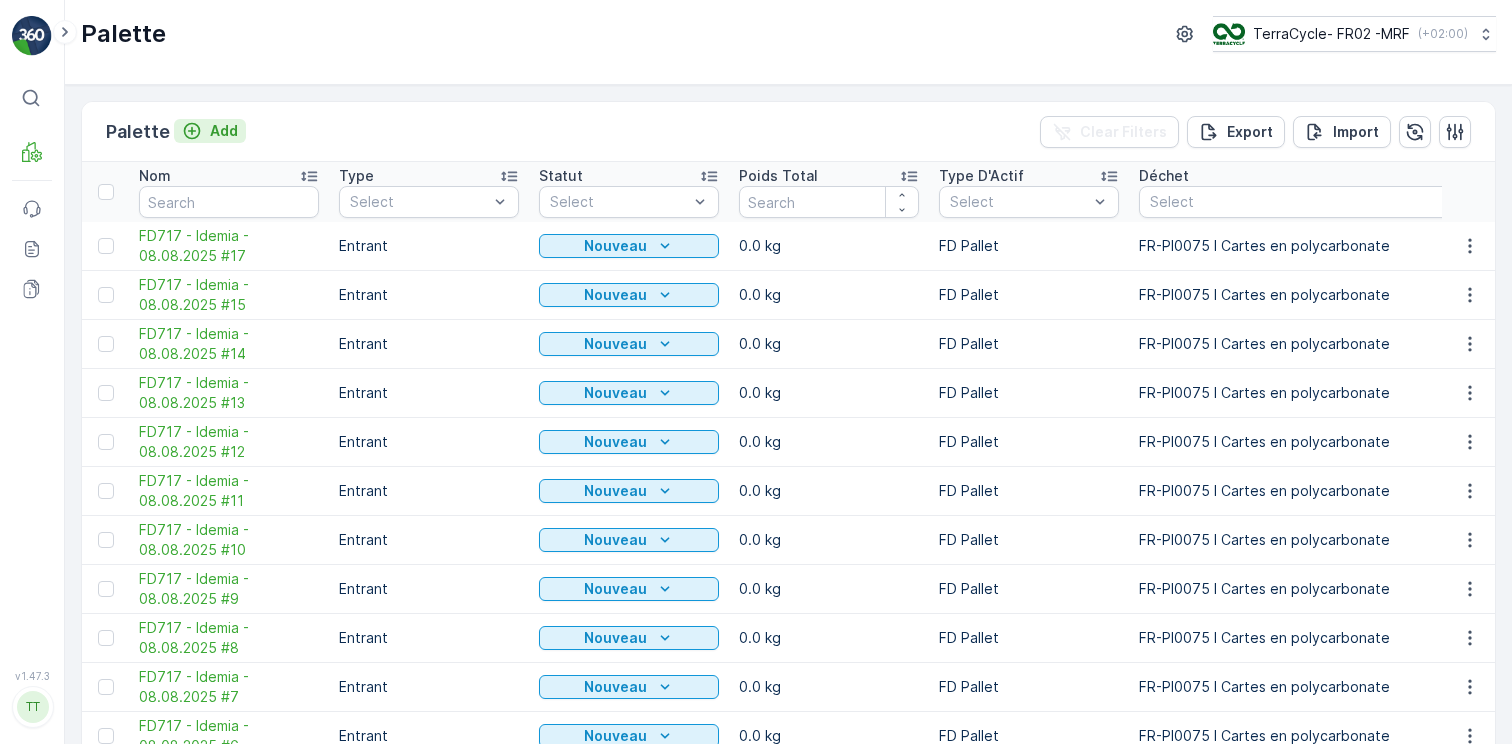 click on "Add" at bounding box center (210, 131) 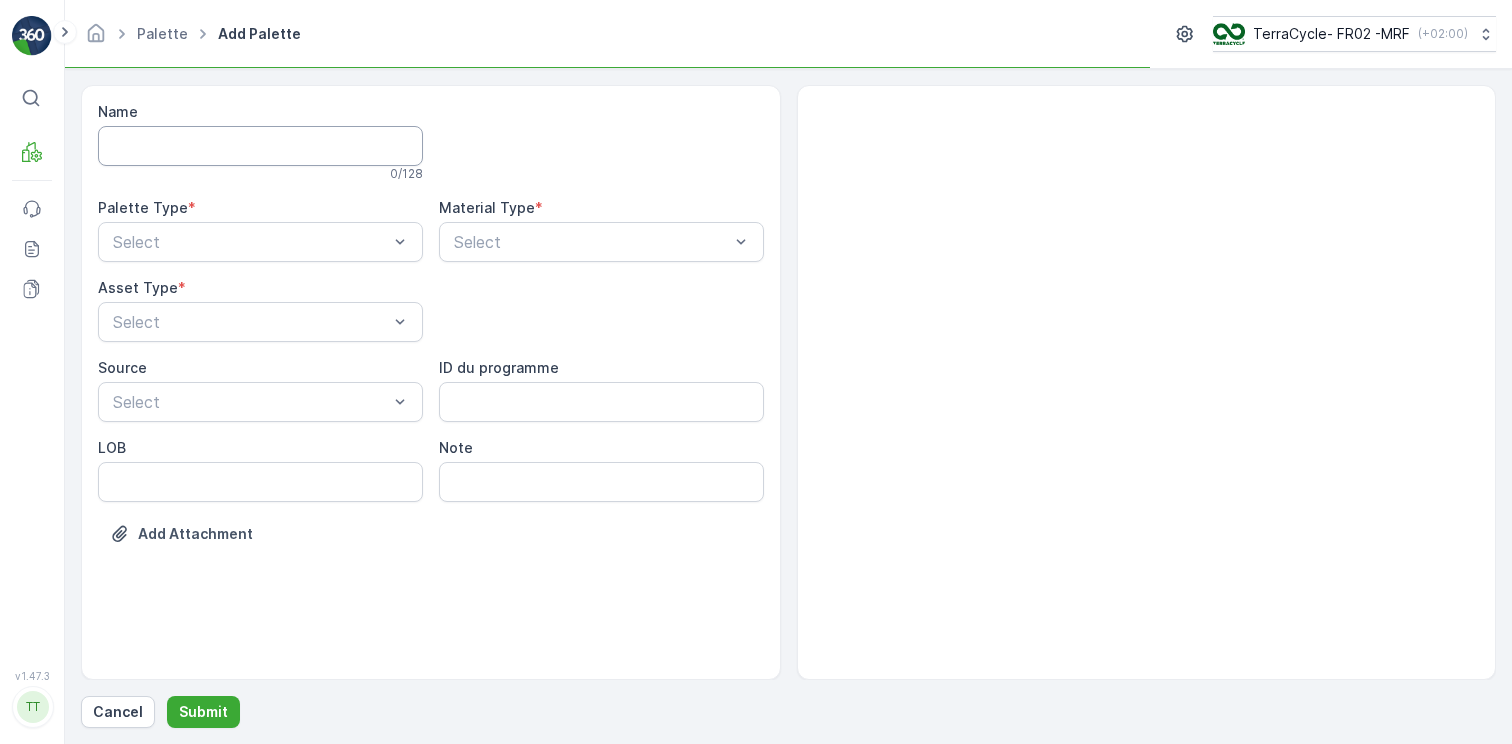 click on "Name" at bounding box center [260, 146] 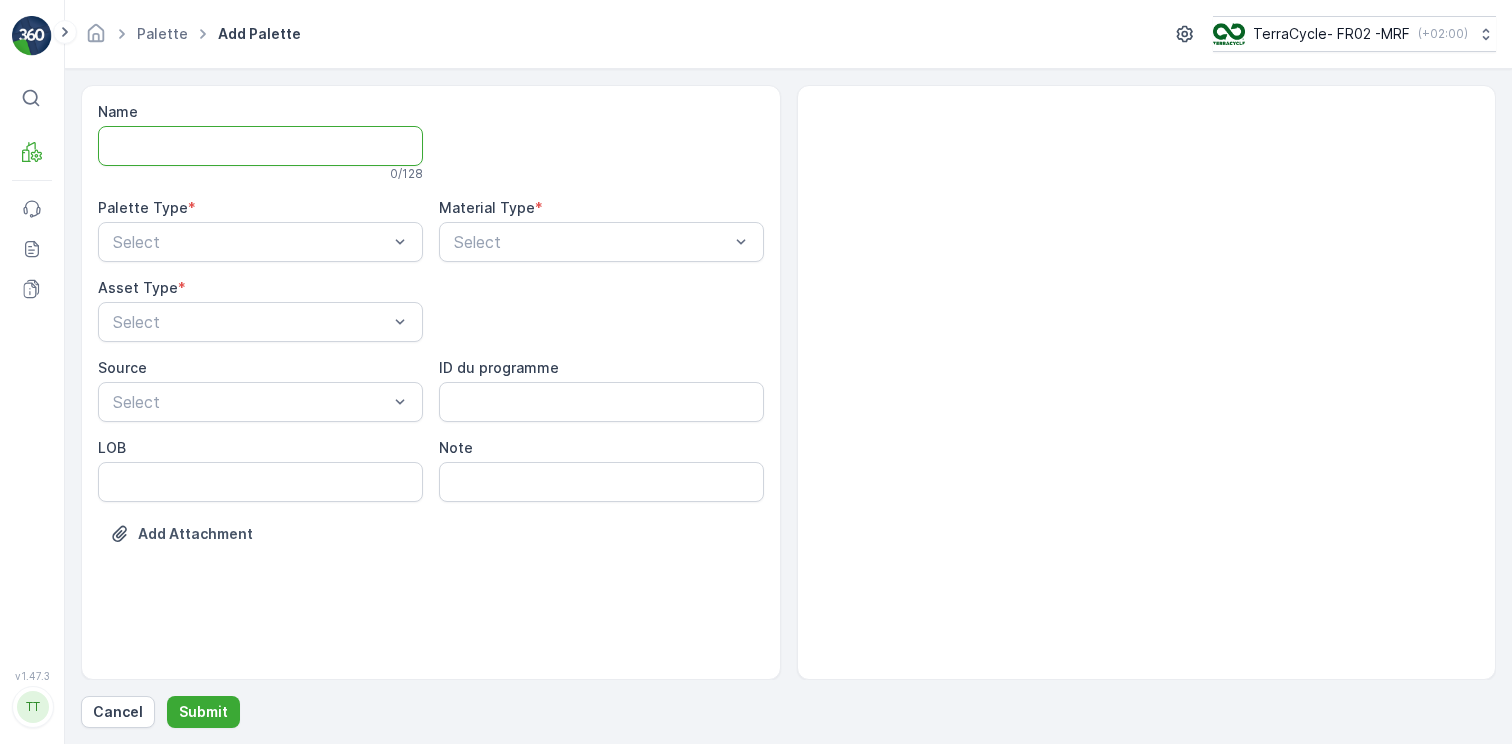 paste on "FD708 Philips 01.08.2025 - 24 pallets" 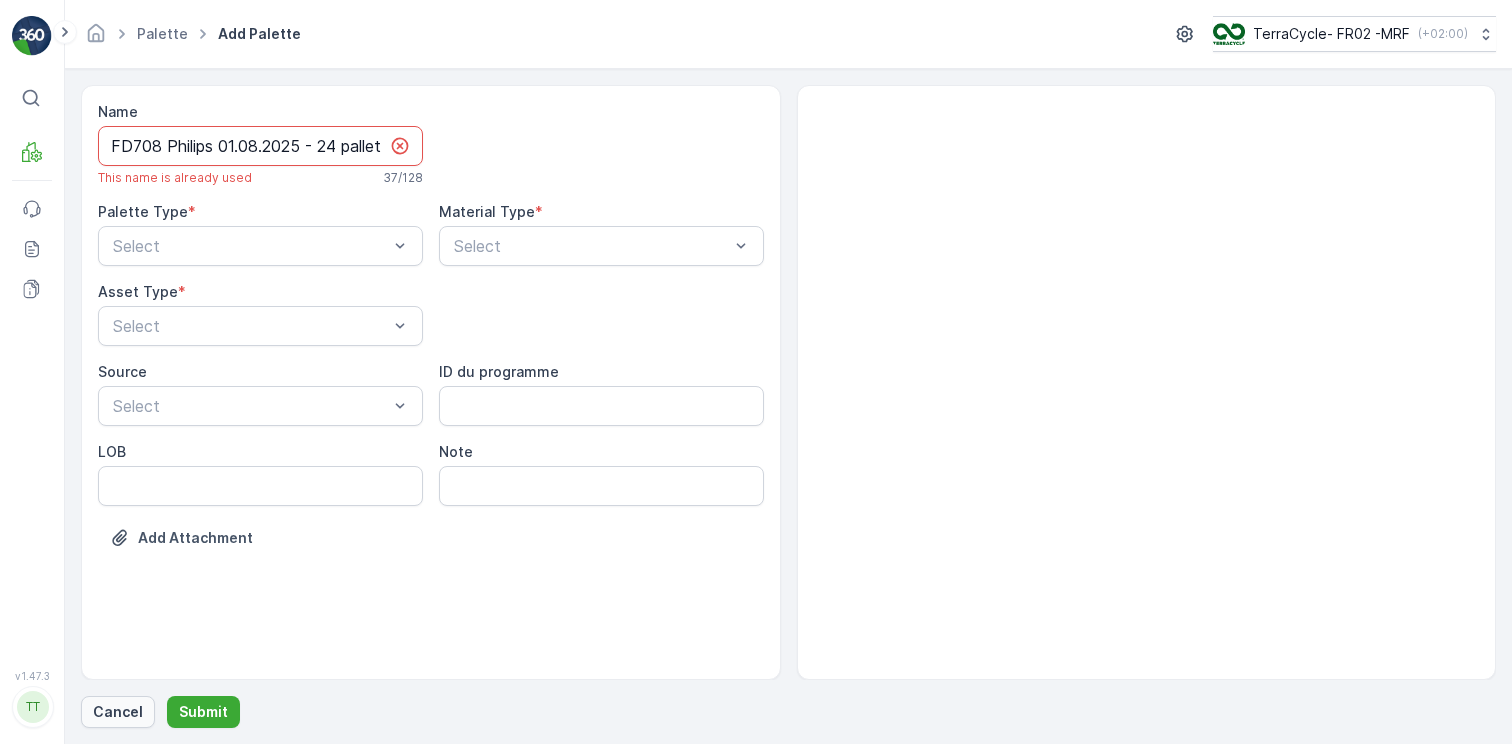 type on "FD708 Philips 01.08.2025 - 24 pallets" 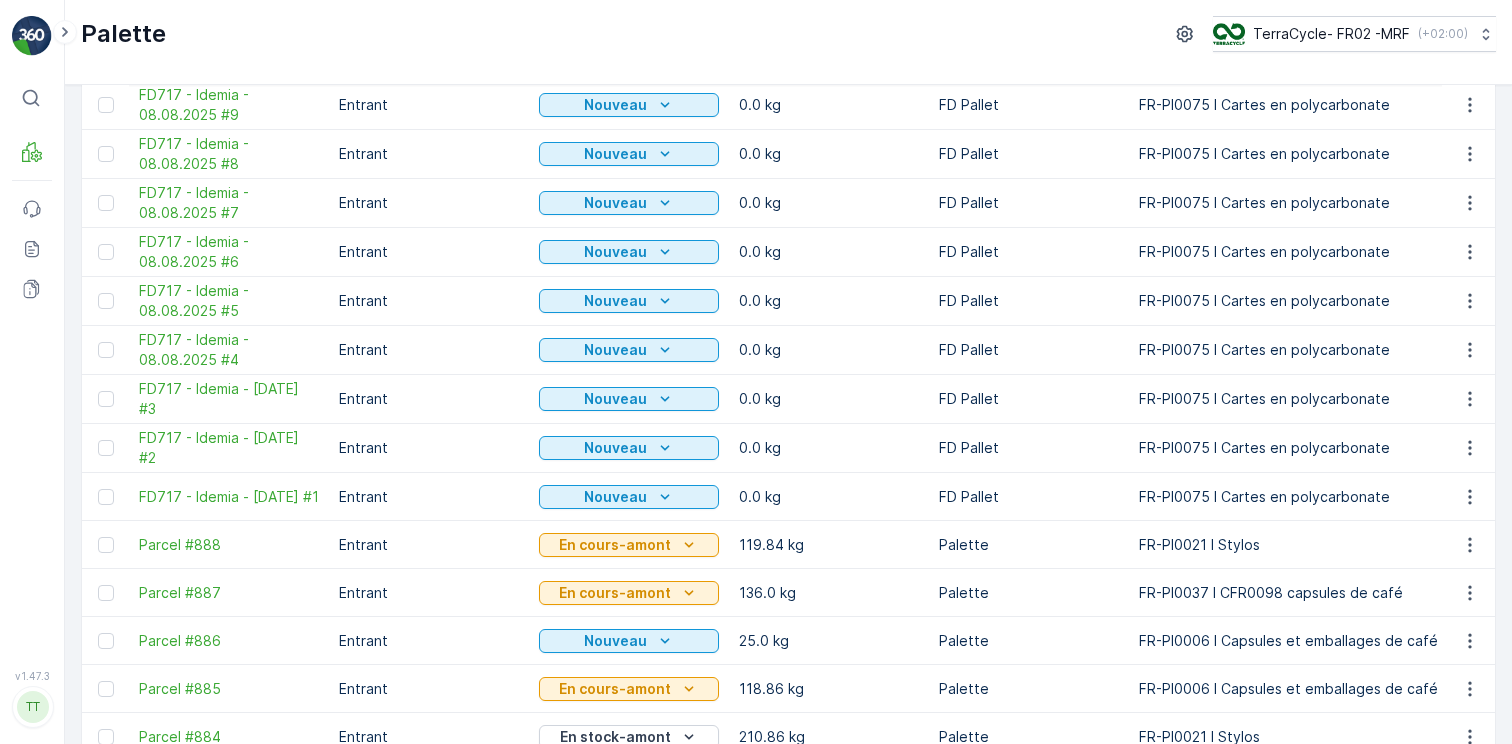 scroll, scrollTop: 0, scrollLeft: 0, axis: both 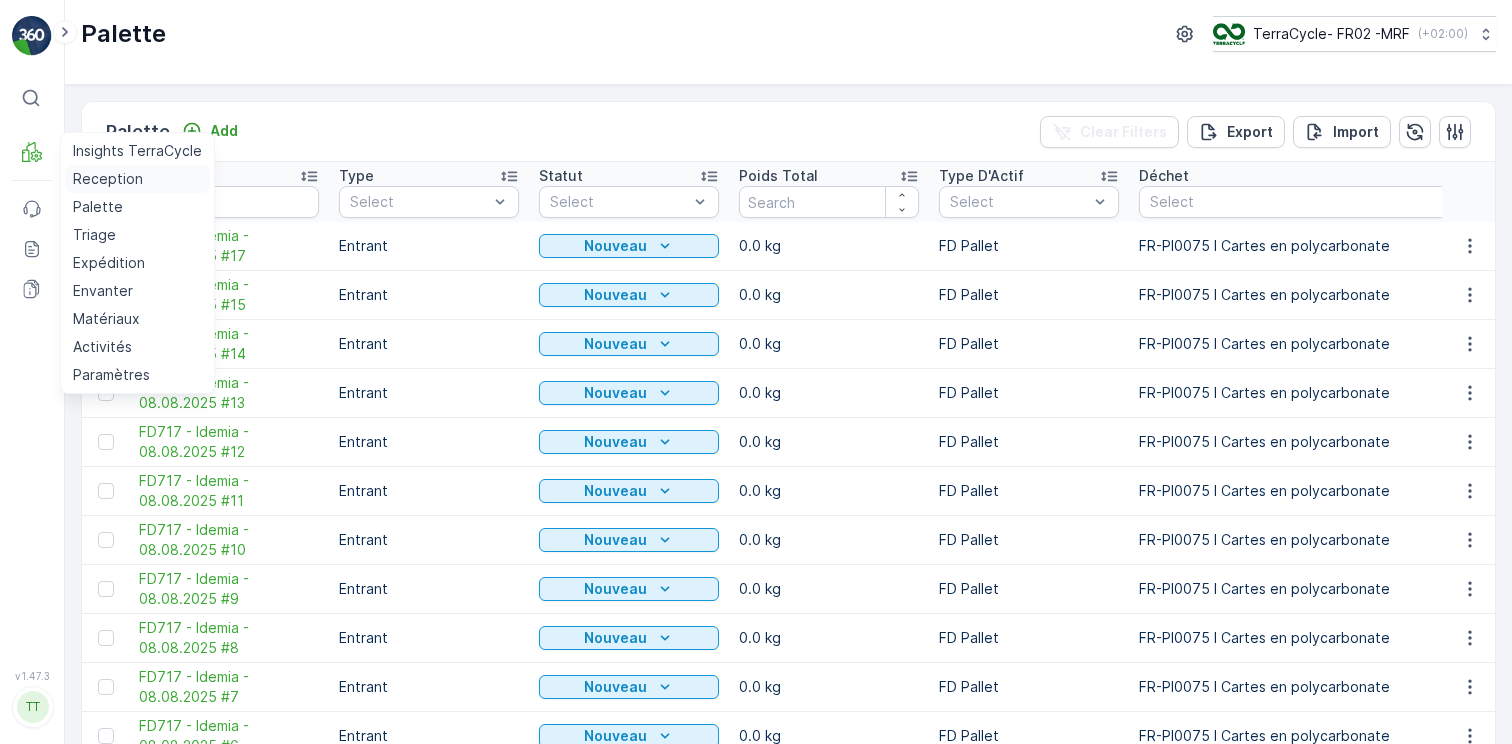 click on "Reception" at bounding box center [108, 179] 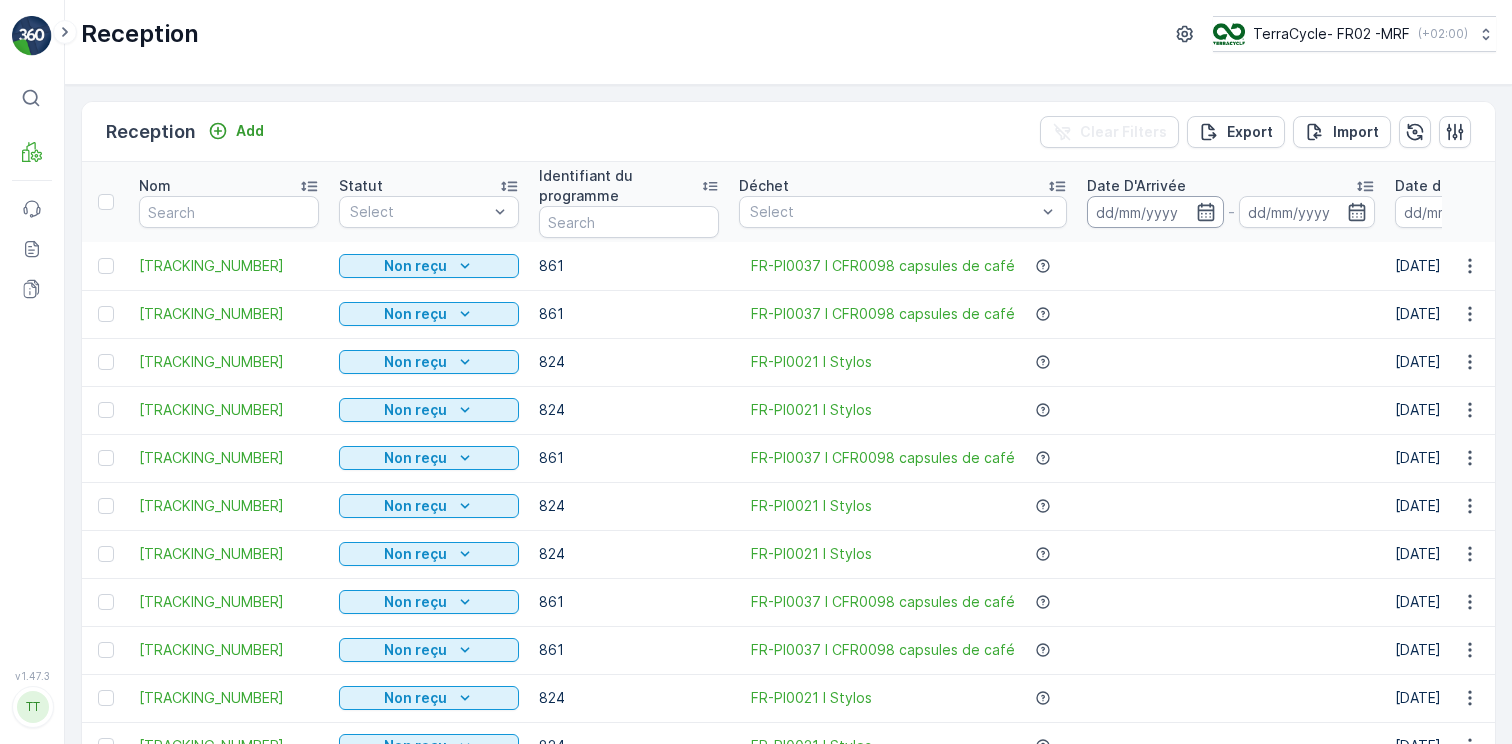 click at bounding box center [1155, 212] 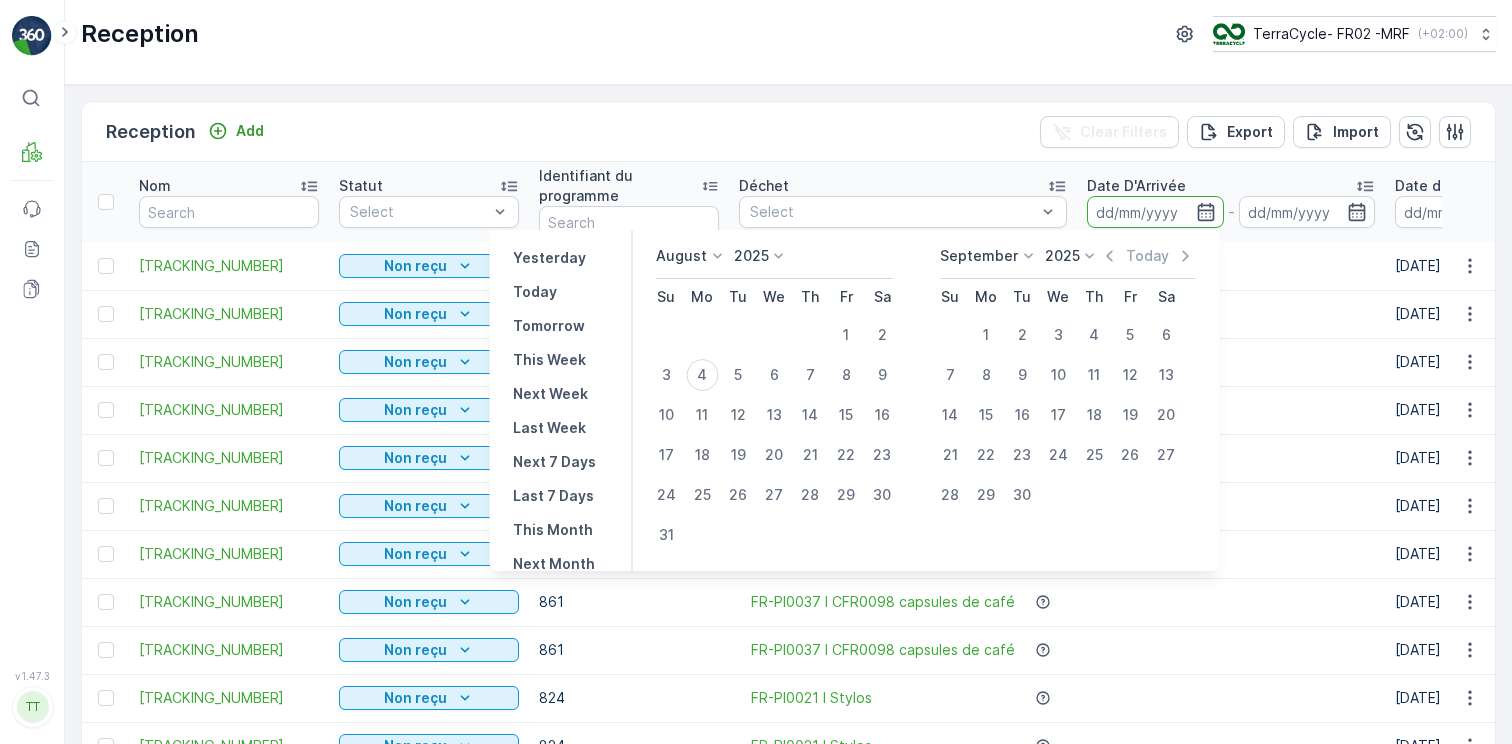 click on "Today" at bounding box center (1148, 256) 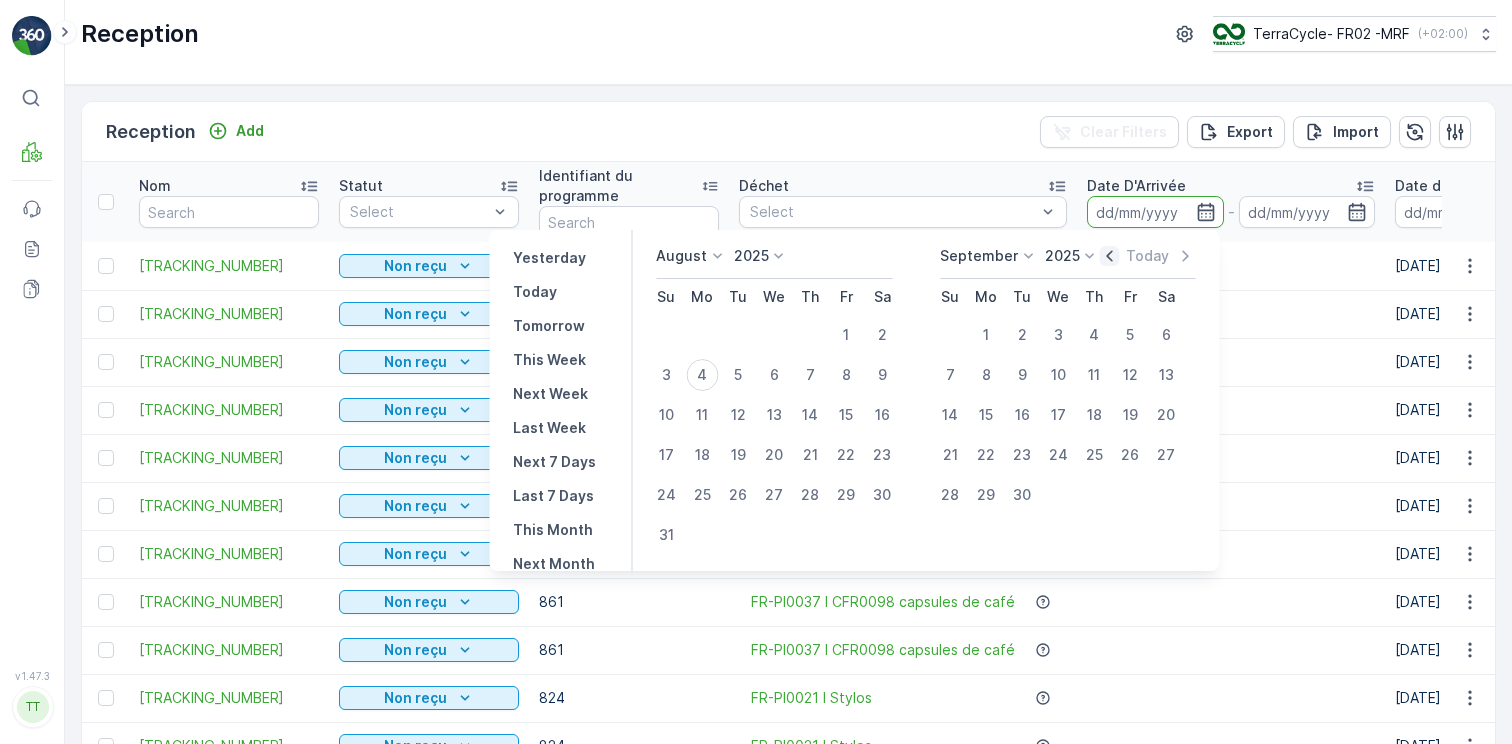 click 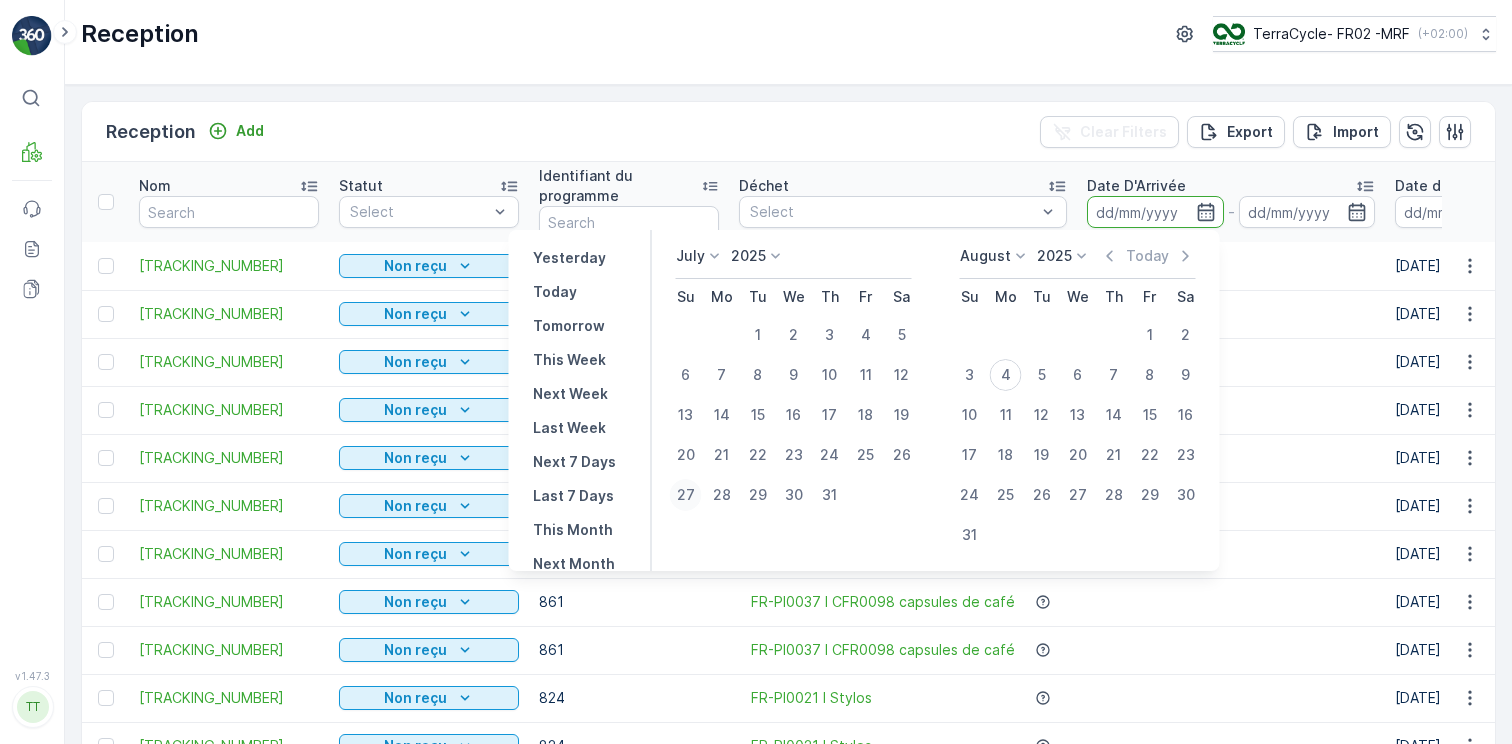 click on "27" at bounding box center (686, 495) 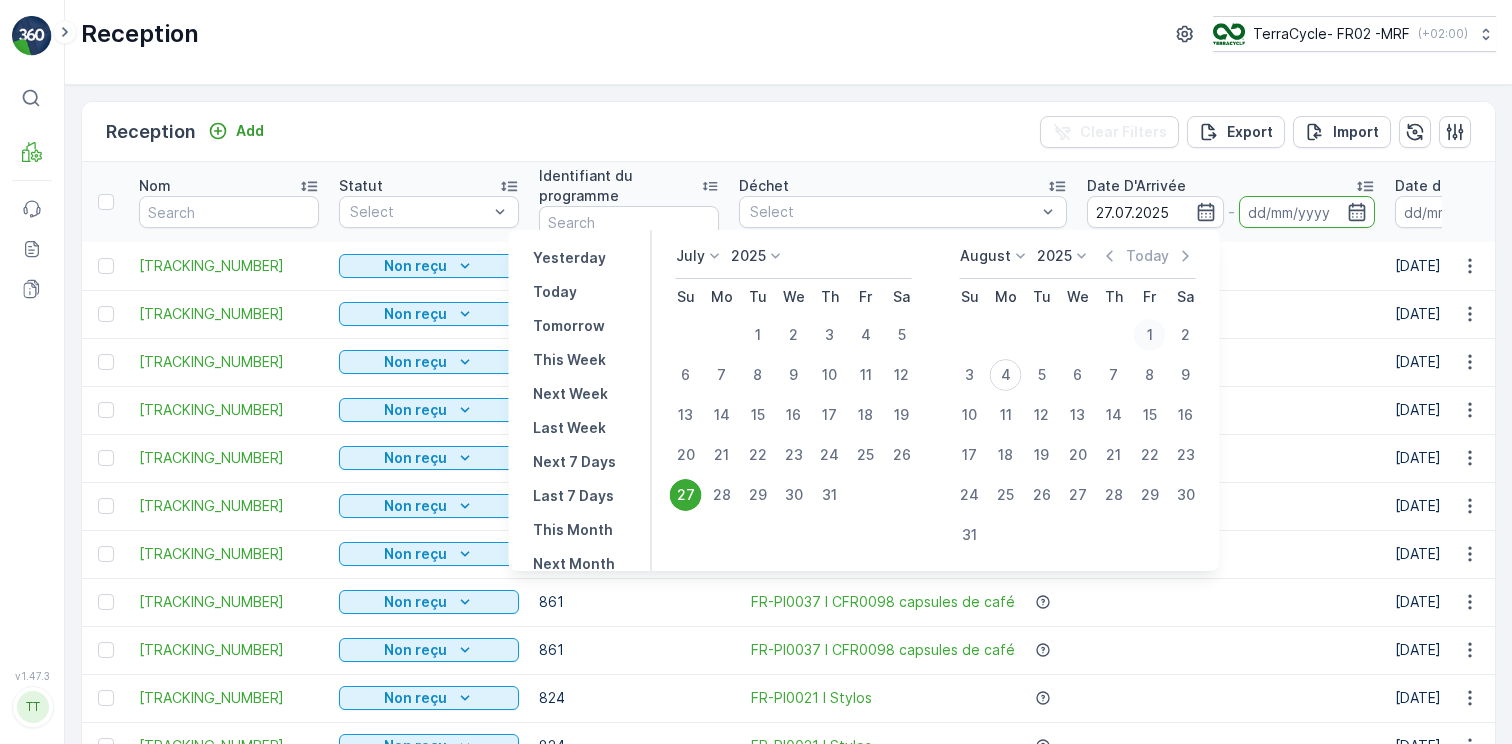 click on "1" at bounding box center (1150, 335) 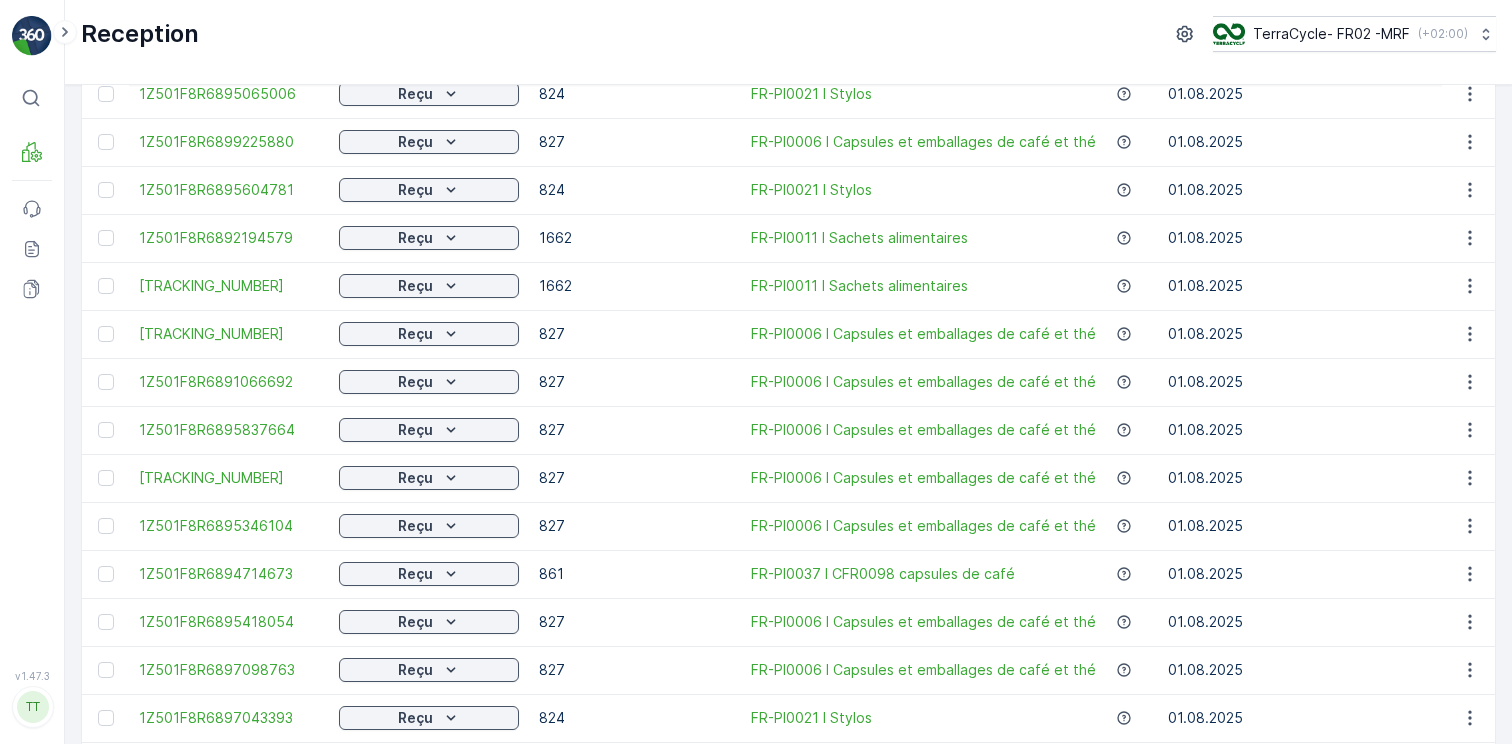 scroll, scrollTop: 0, scrollLeft: 0, axis: both 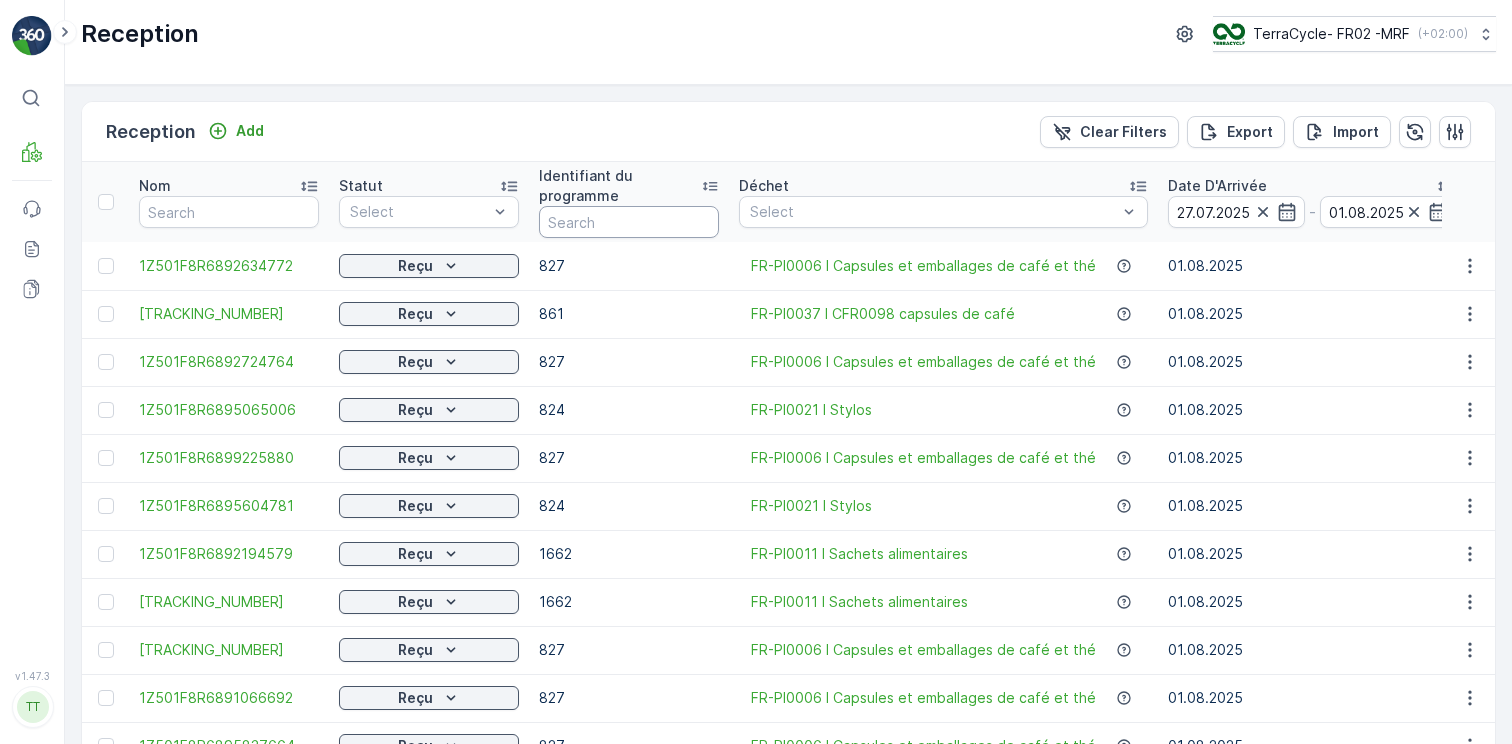 click at bounding box center (629, 222) 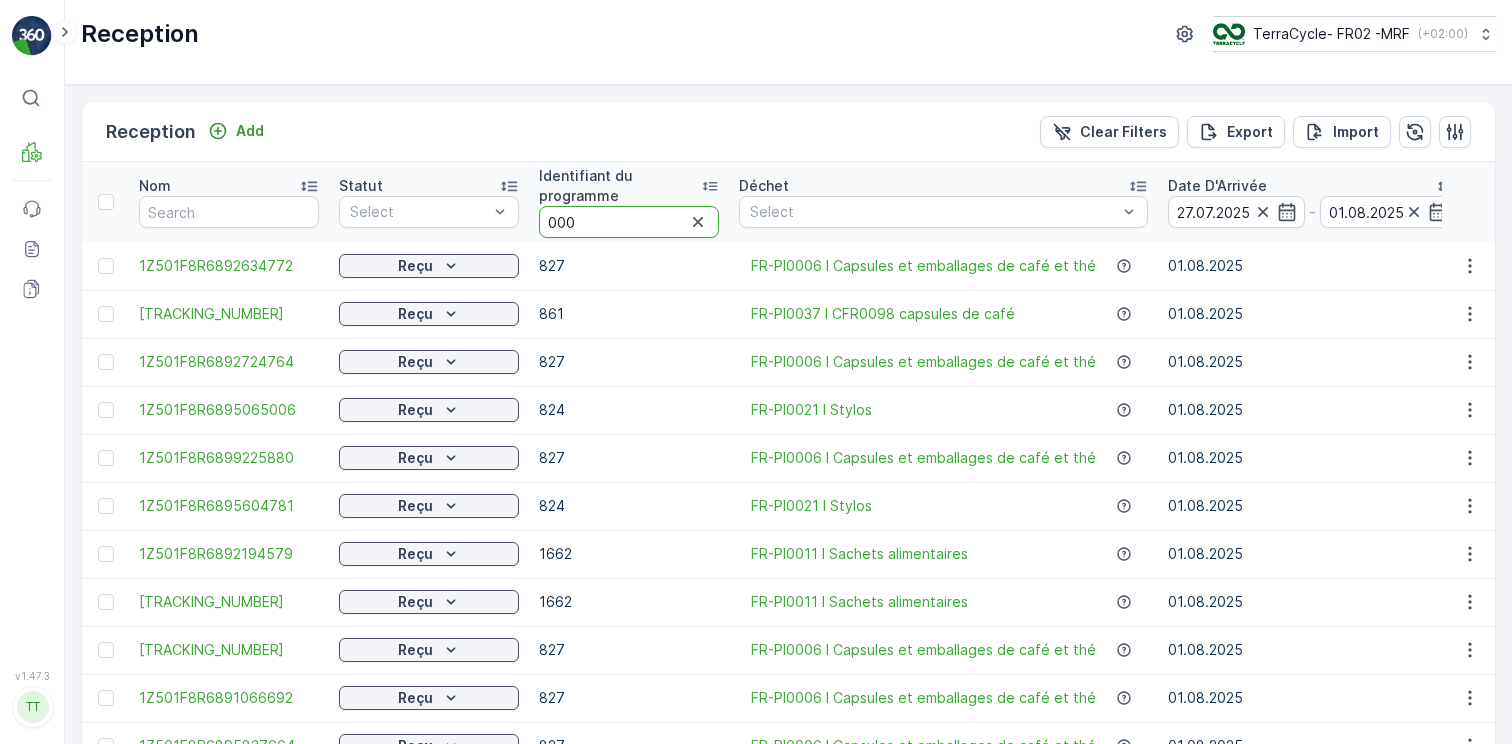 type on "0000" 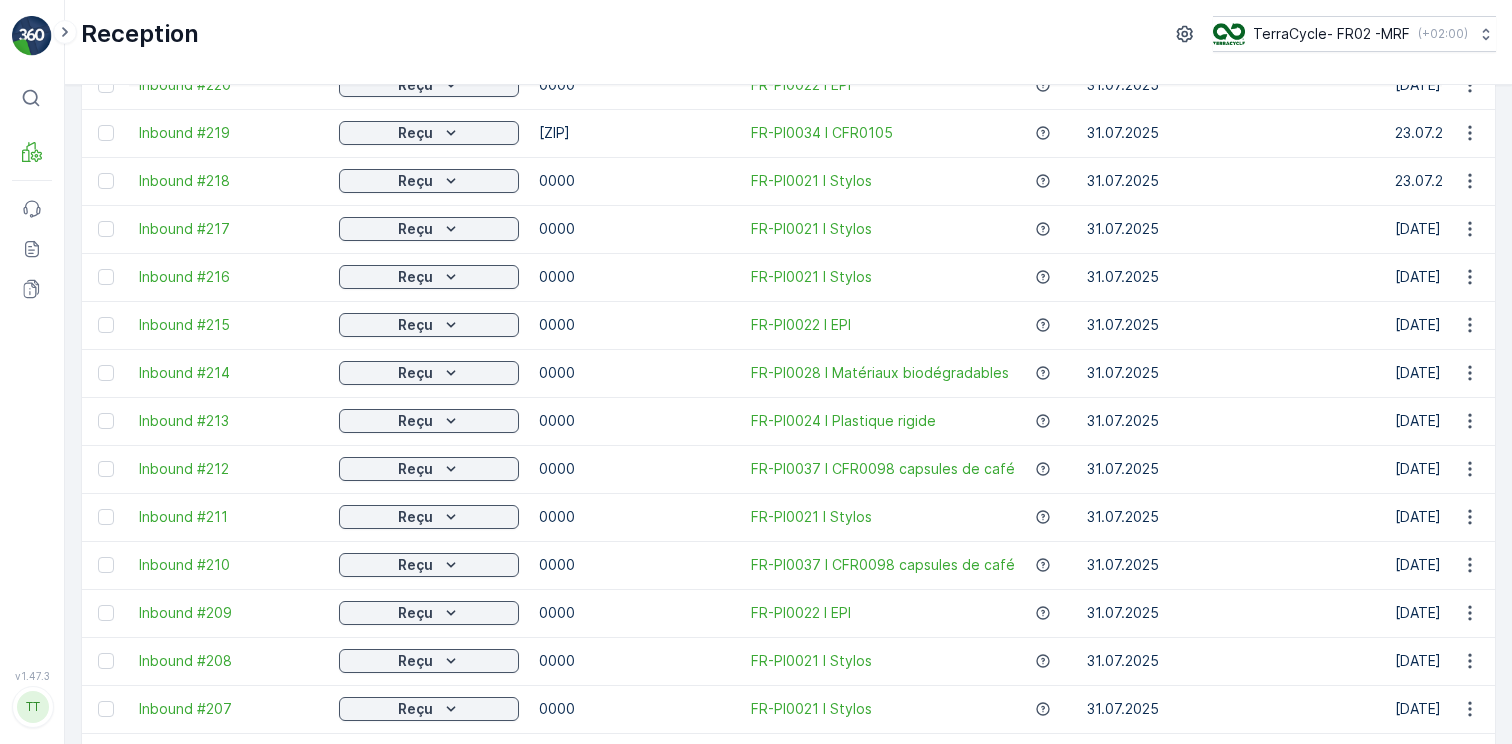 scroll, scrollTop: 542, scrollLeft: 0, axis: vertical 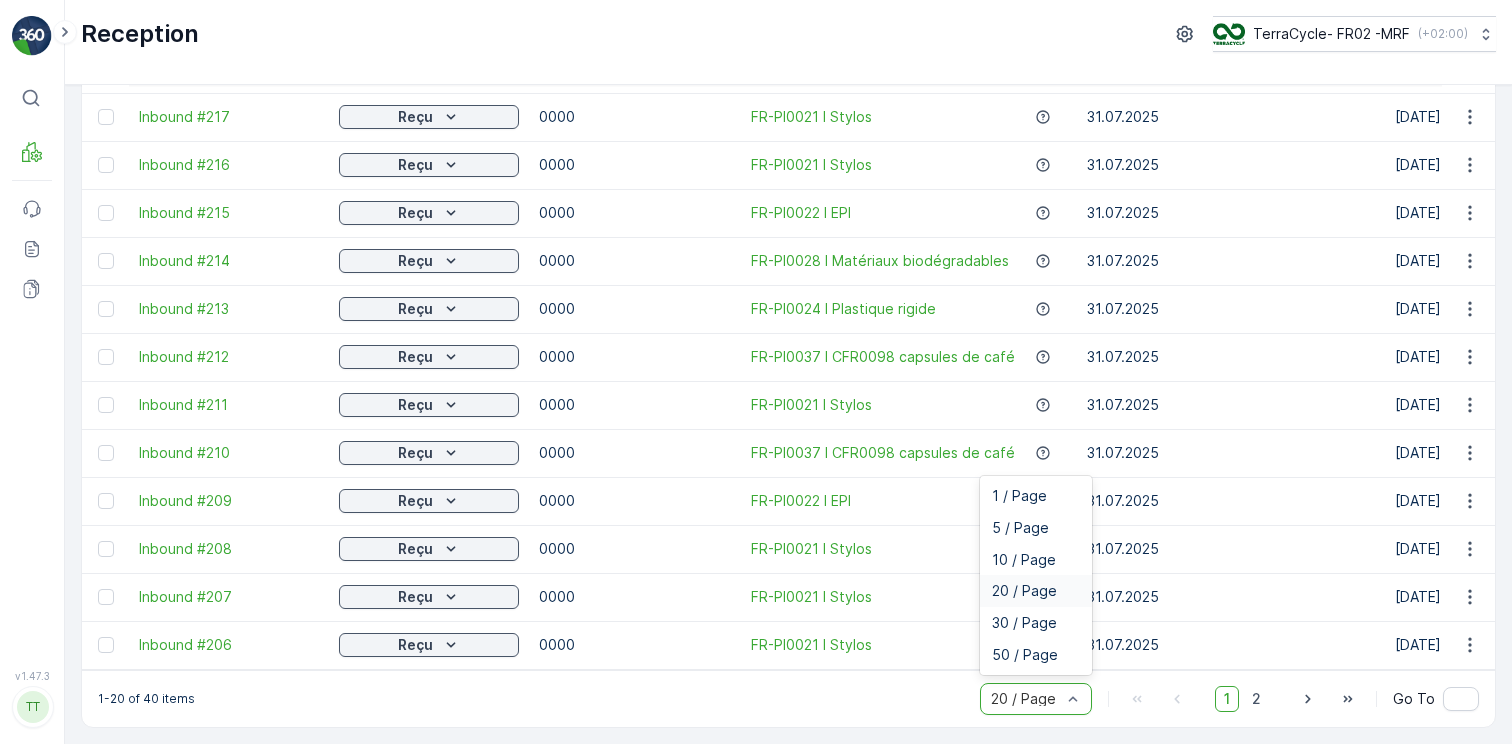 click on "20 / Page" at bounding box center [1036, 699] 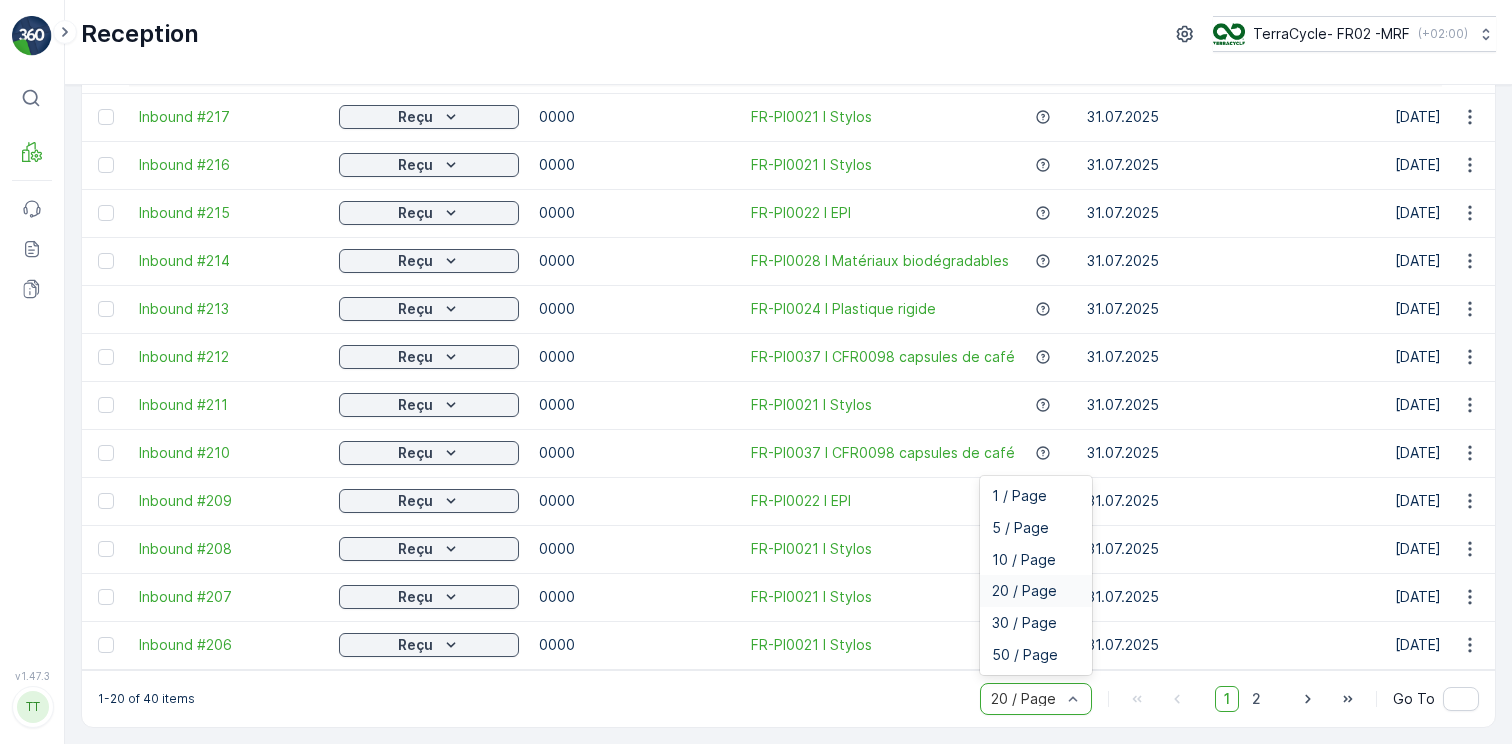 click on "20 / Page" at bounding box center [1024, 591] 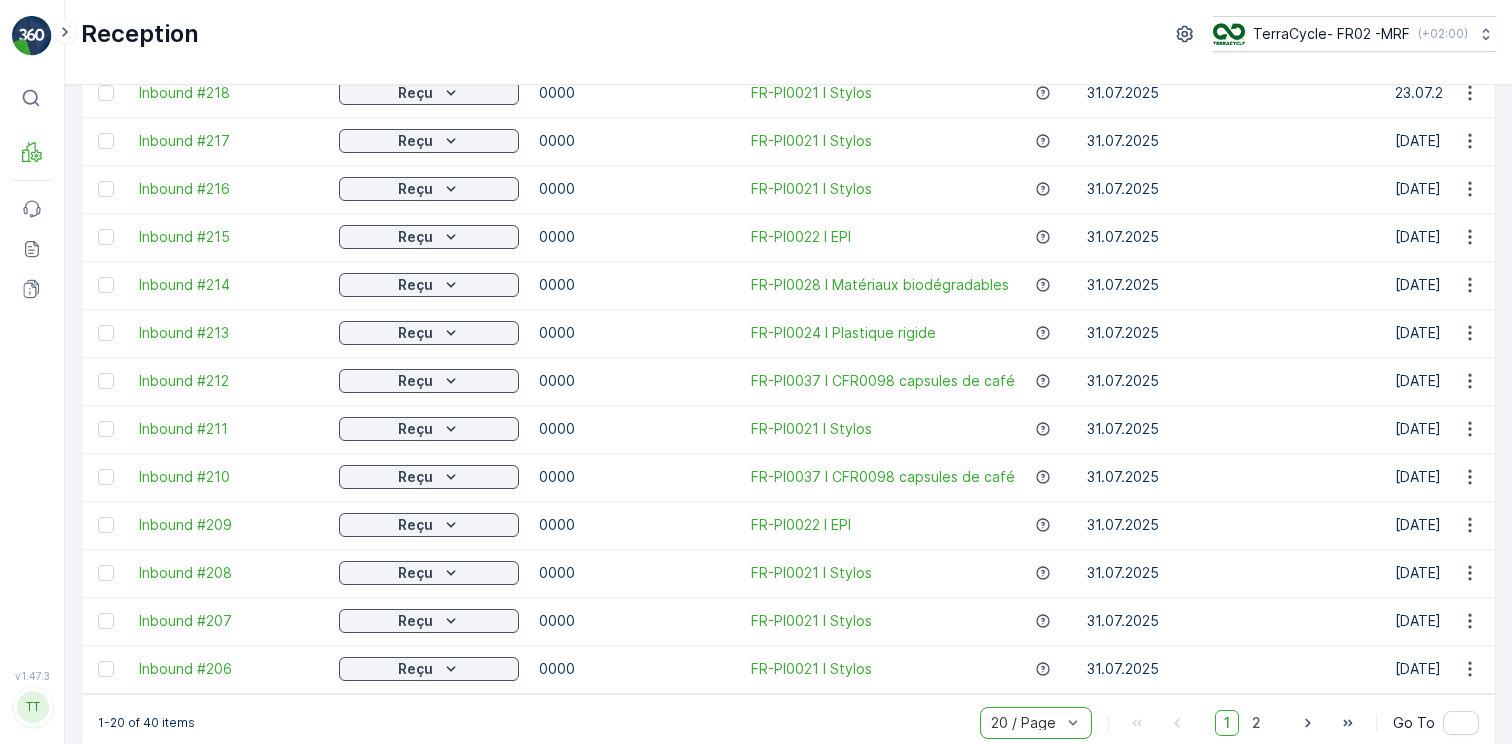 scroll, scrollTop: 542, scrollLeft: 0, axis: vertical 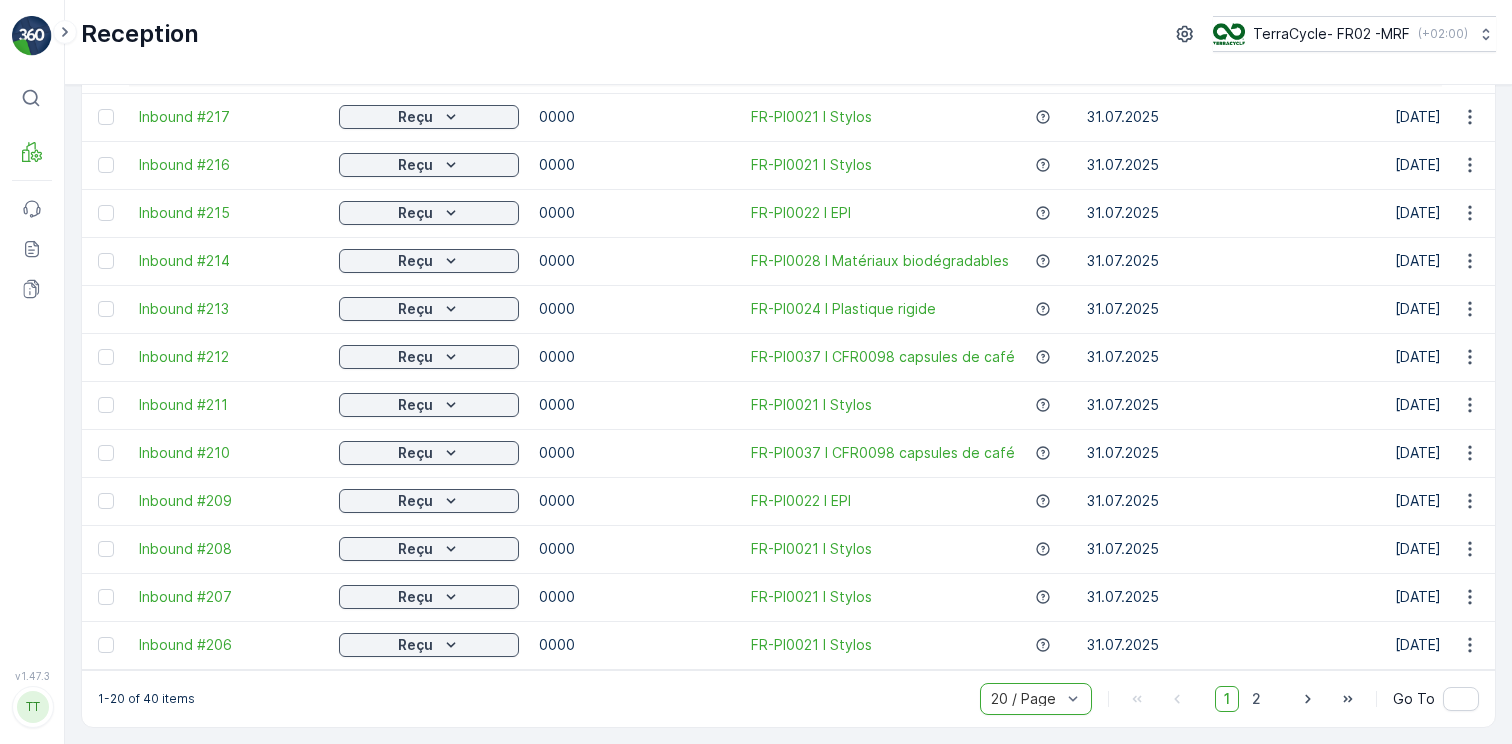 click at bounding box center (1026, 699) 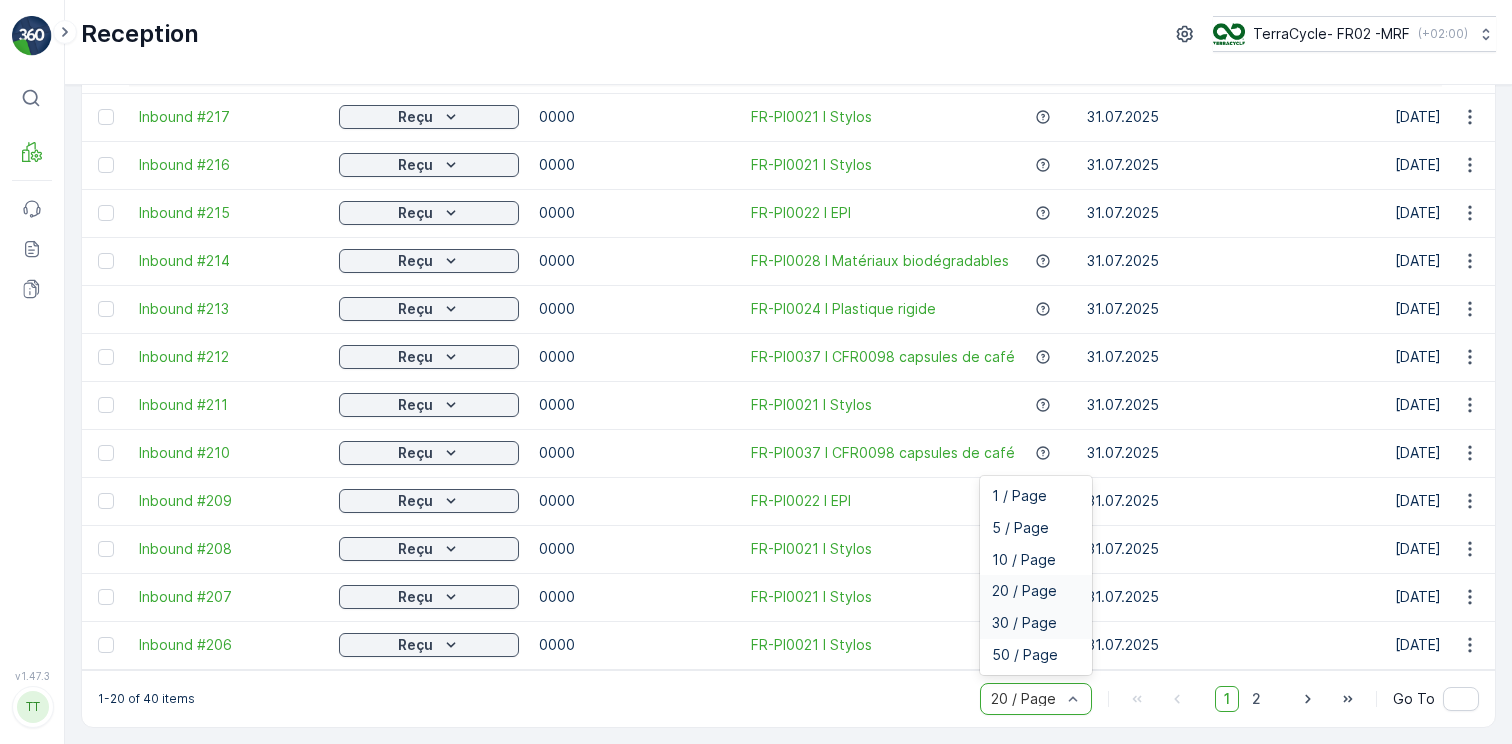click on "30 / Page" at bounding box center (1024, 623) 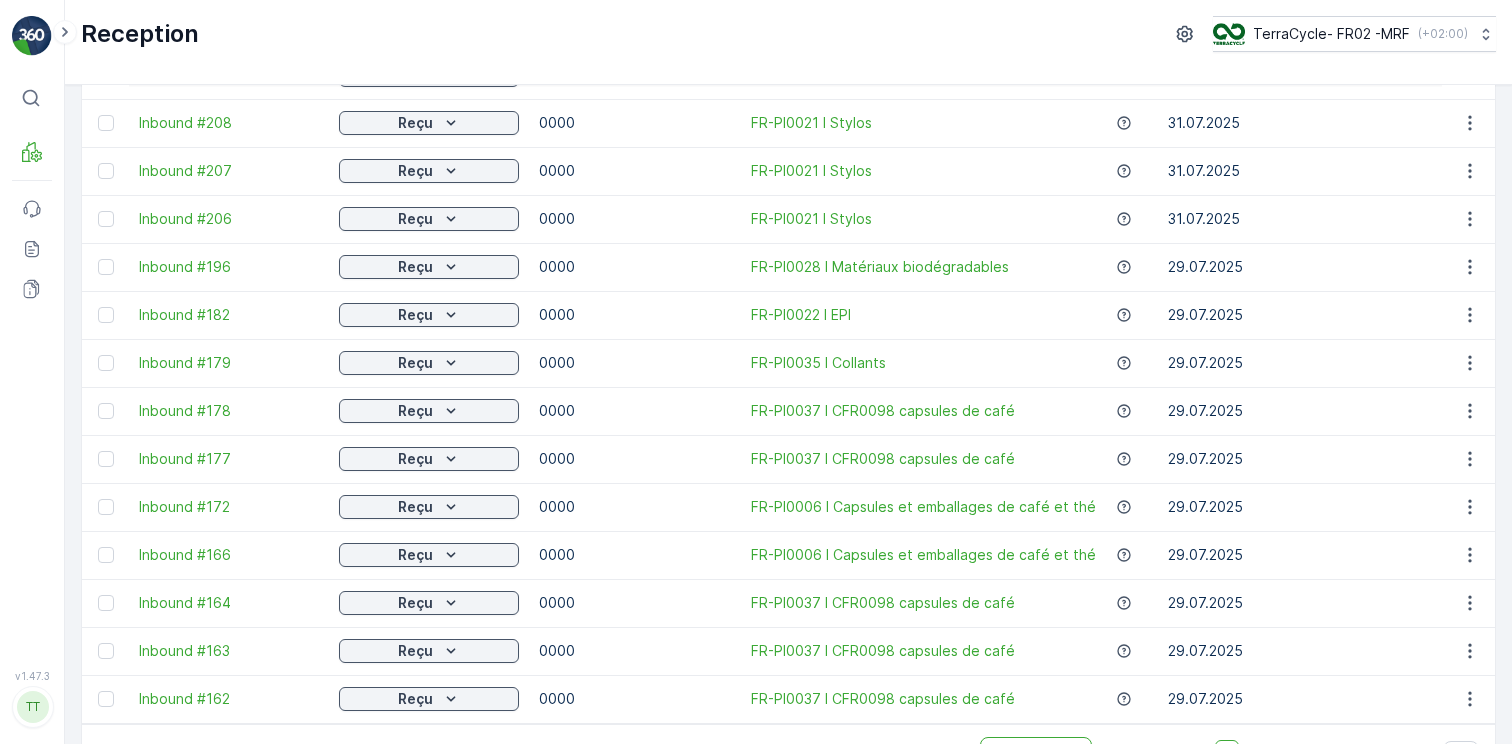 scroll, scrollTop: 1022, scrollLeft: 0, axis: vertical 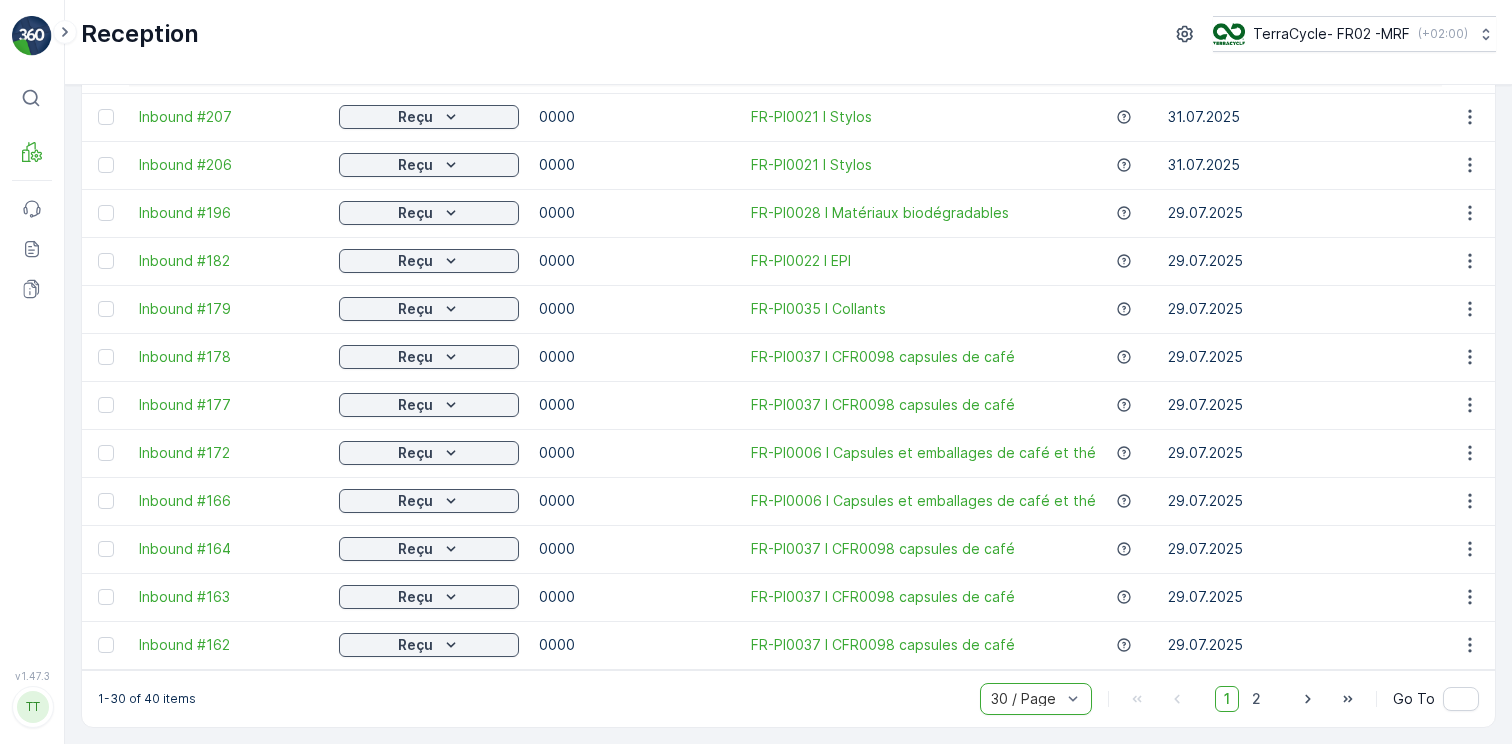 click at bounding box center [1026, 699] 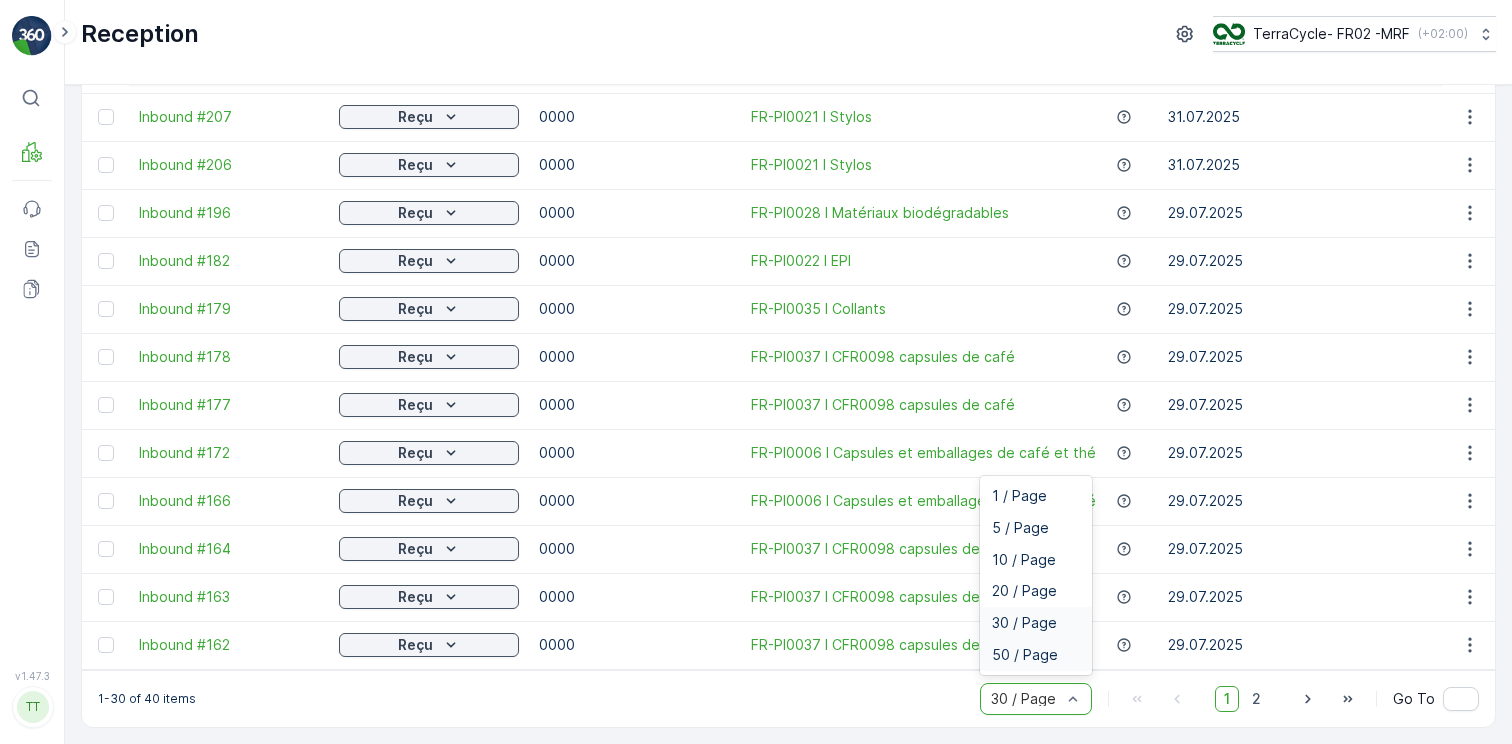 click on "50 / Page" at bounding box center [1025, 655] 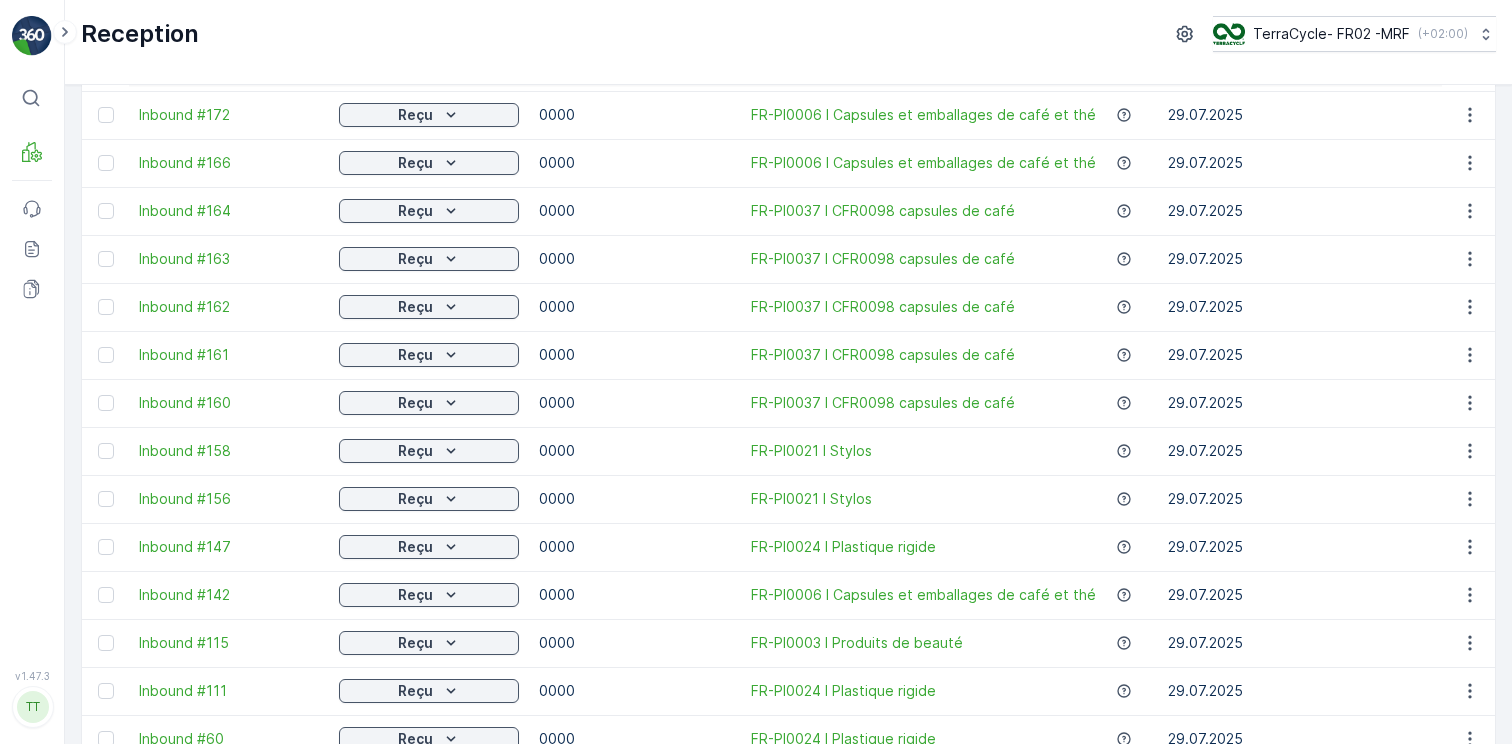 scroll, scrollTop: 1502, scrollLeft: 0, axis: vertical 